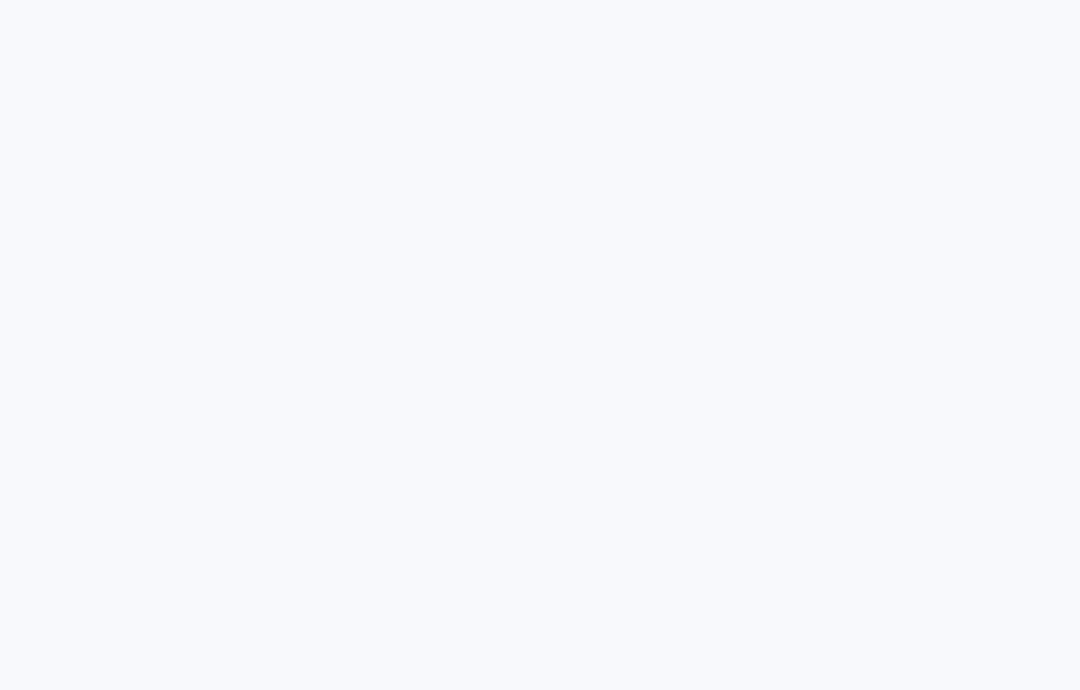 scroll, scrollTop: 0, scrollLeft: 0, axis: both 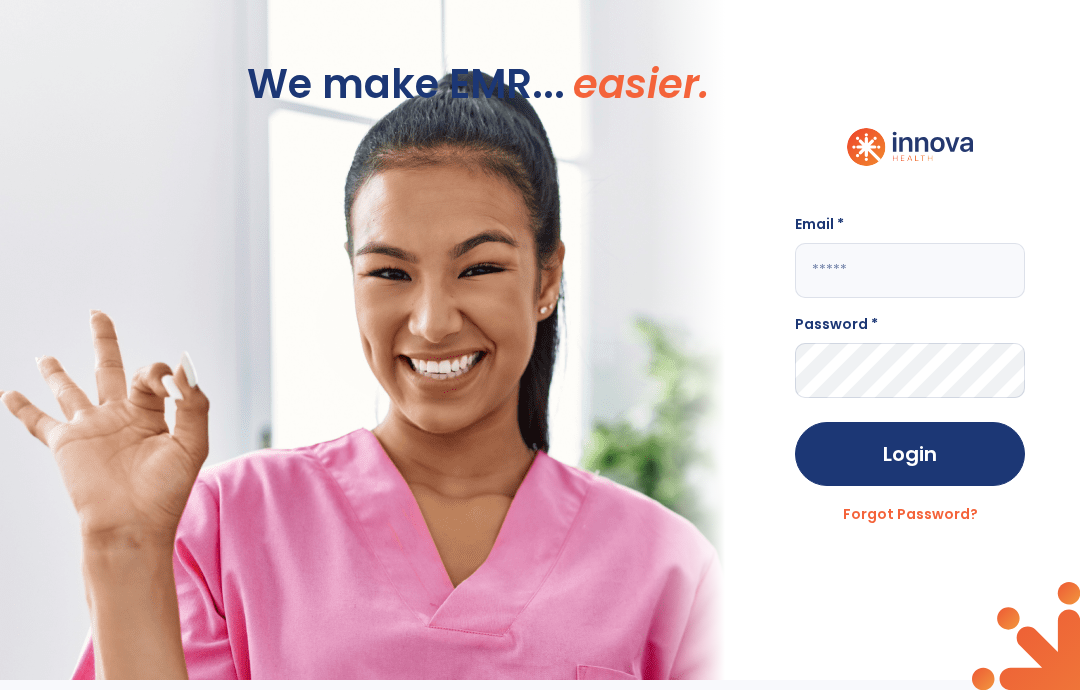 click 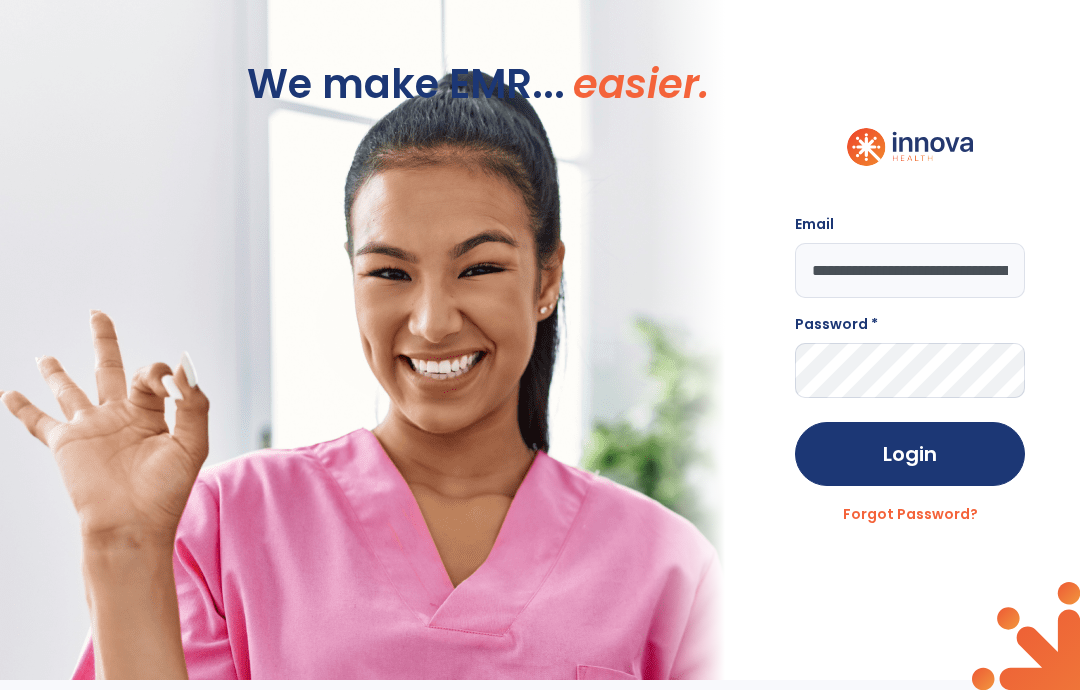 type on "**********" 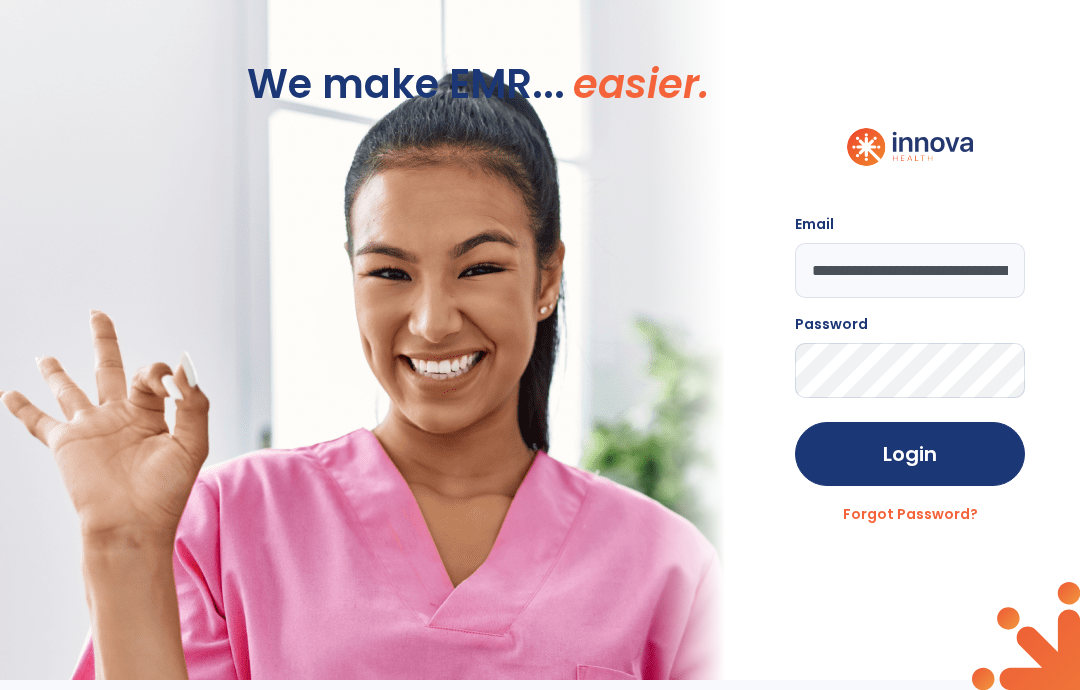click on "Login" 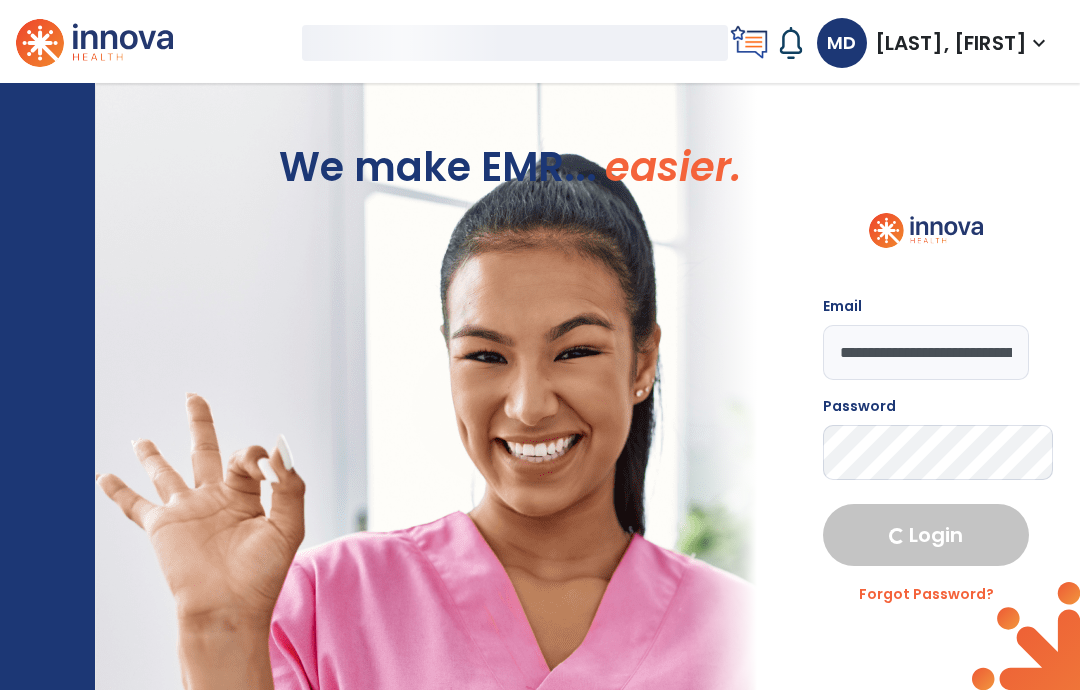 select on "****" 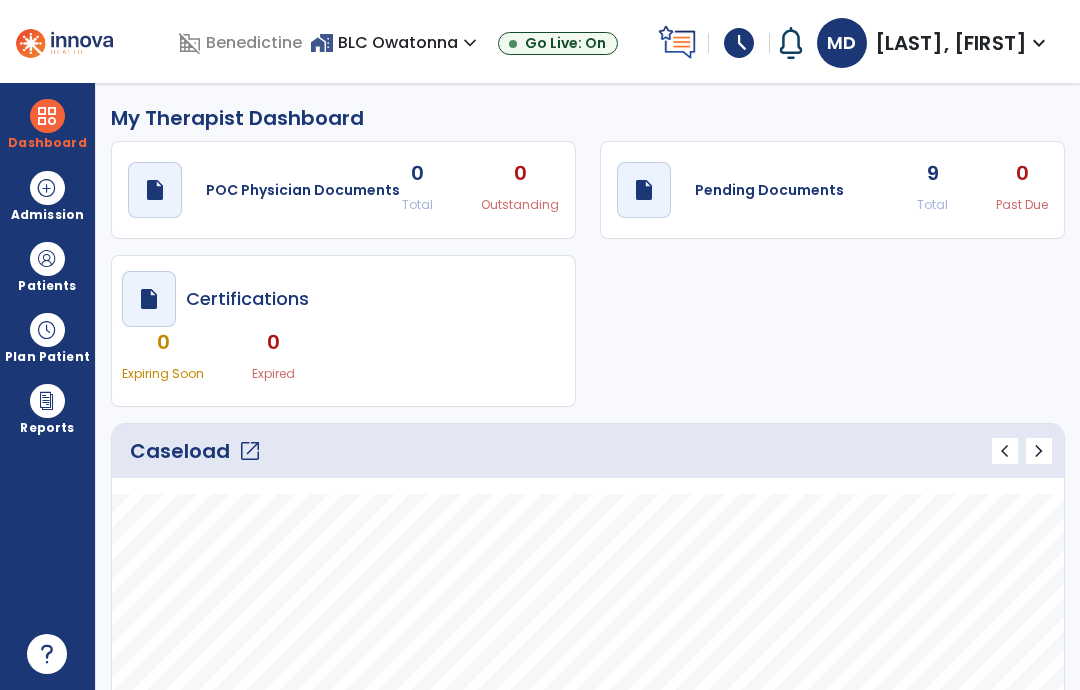 click on "schedule" at bounding box center (739, 43) 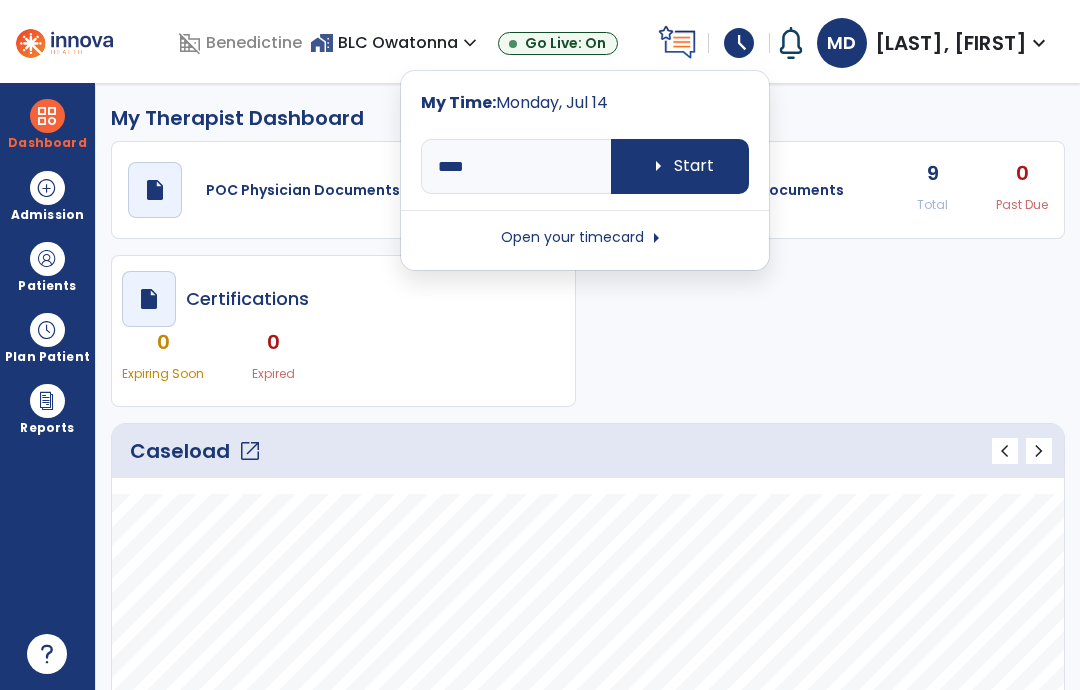 click on "arrow_right" at bounding box center (658, 166) 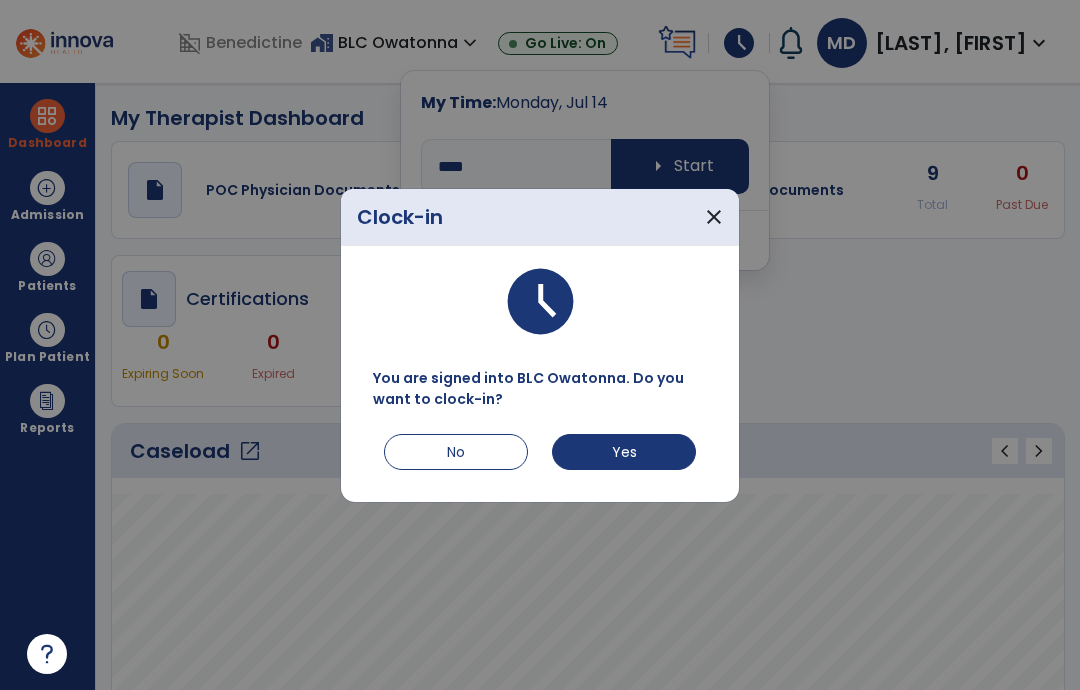 click on "Yes" at bounding box center (624, 452) 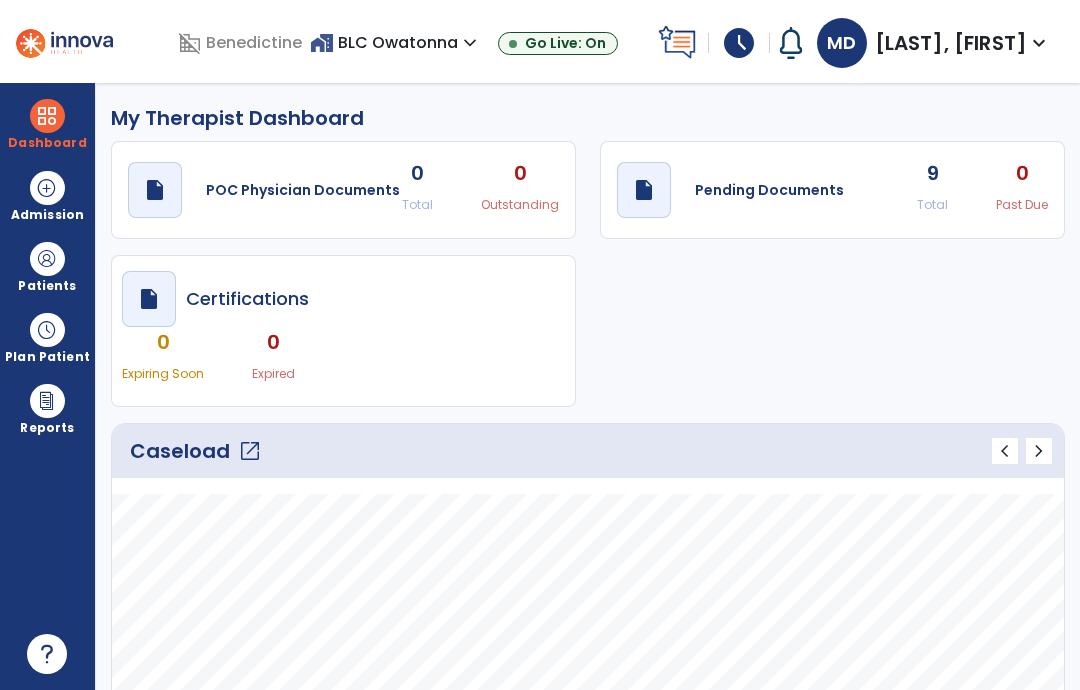click at bounding box center [47, 330] 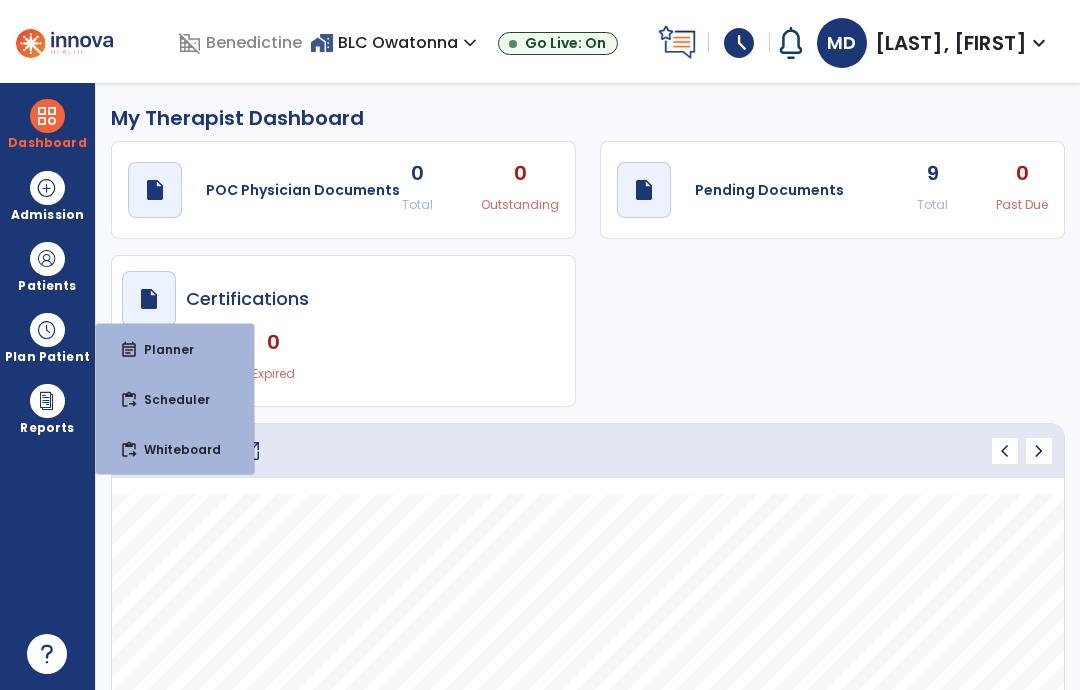 click on "Scheduler" at bounding box center [169, 399] 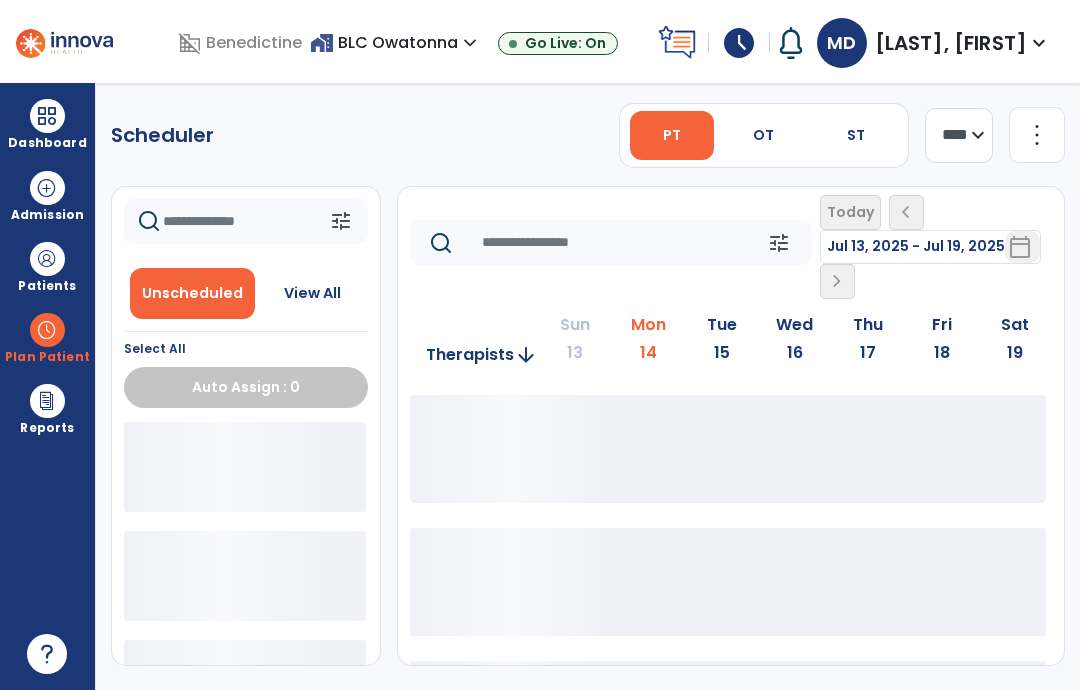 click on "OT" at bounding box center [763, 135] 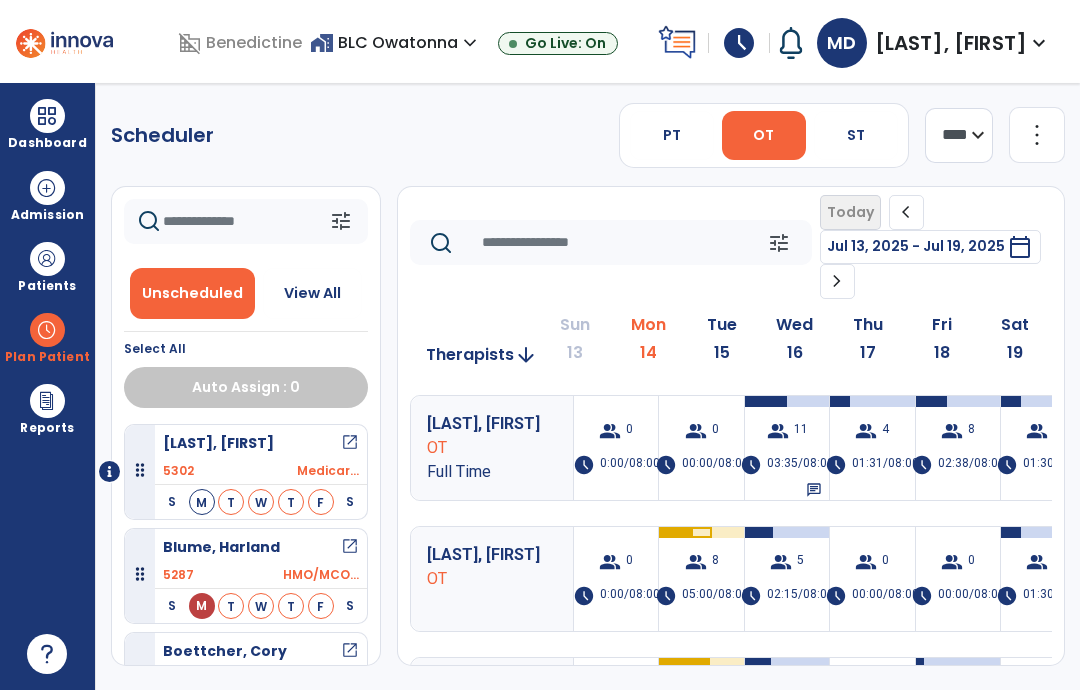 click 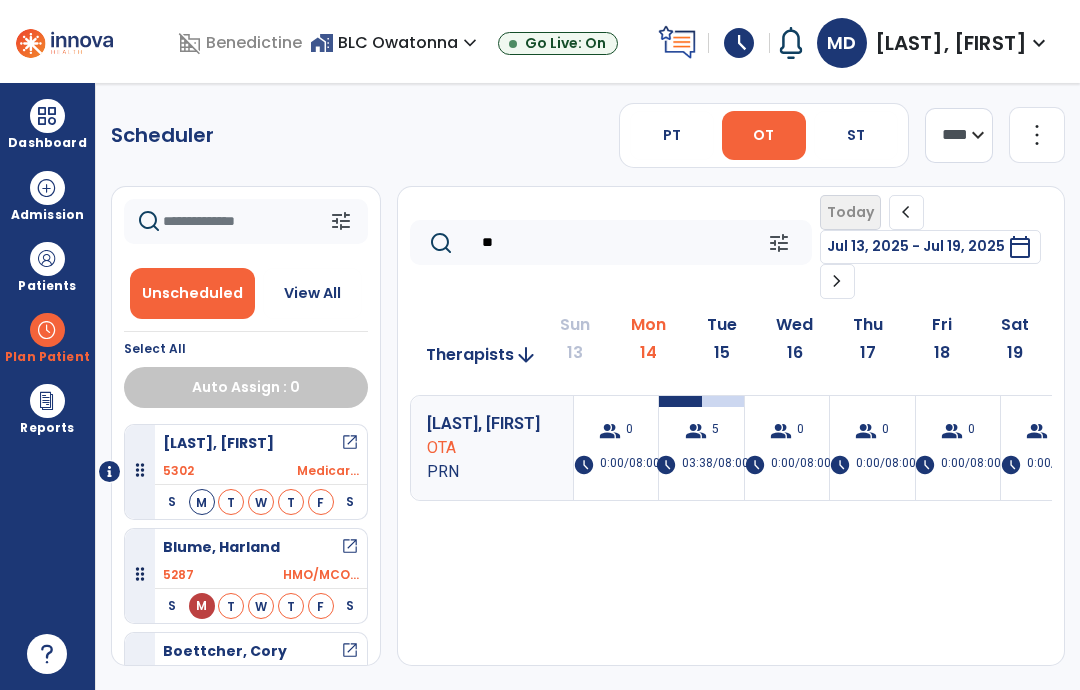 click on "group" at bounding box center (696, 431) 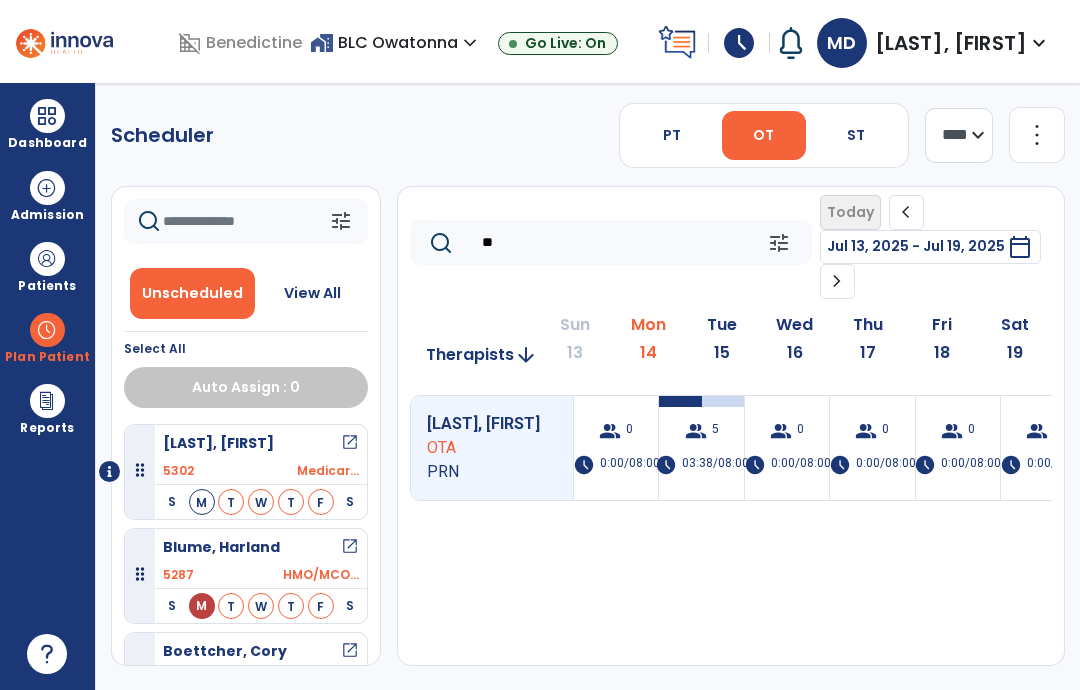 click on "group" at bounding box center (696, 431) 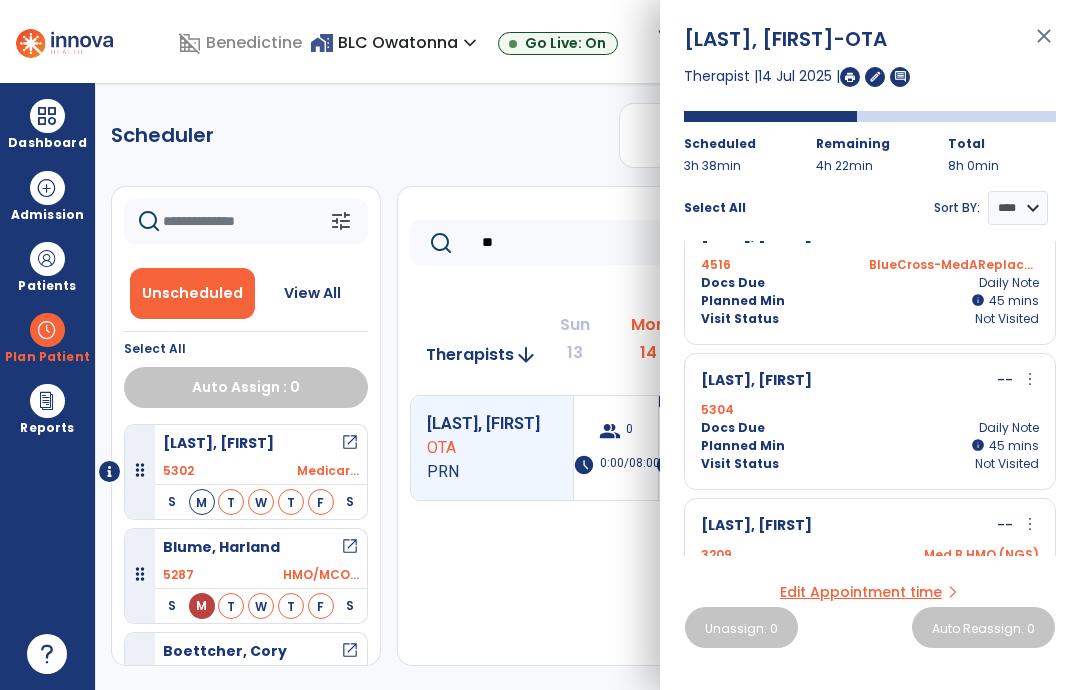 scroll, scrollTop: 330, scrollLeft: 0, axis: vertical 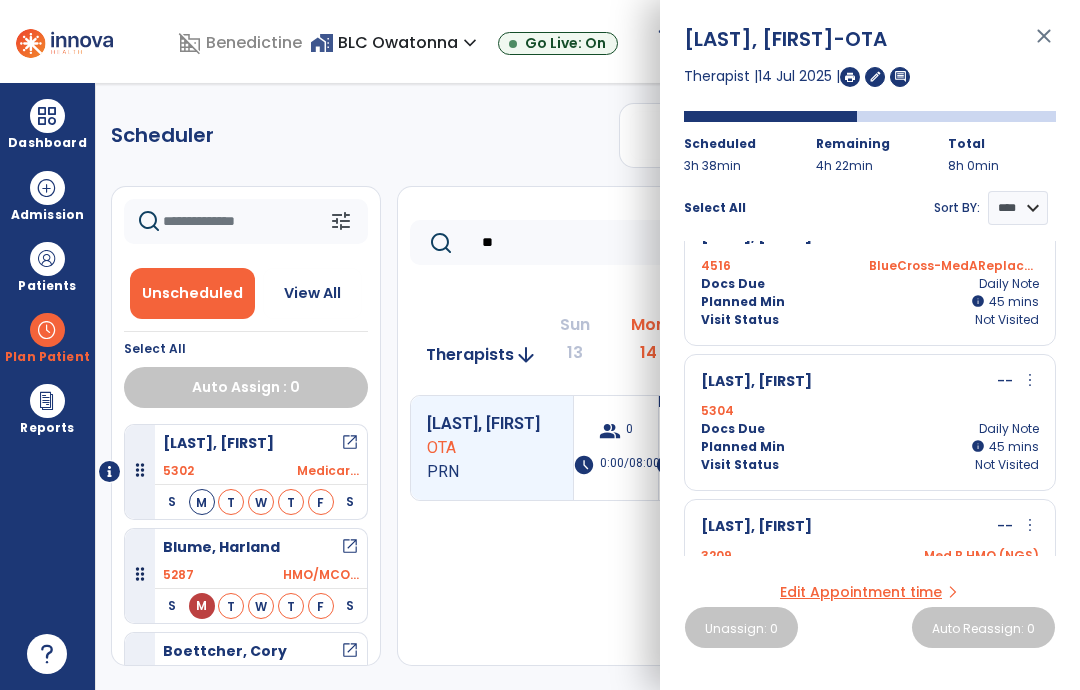 click on "Med B HMO (NGS)" at bounding box center (954, 556) 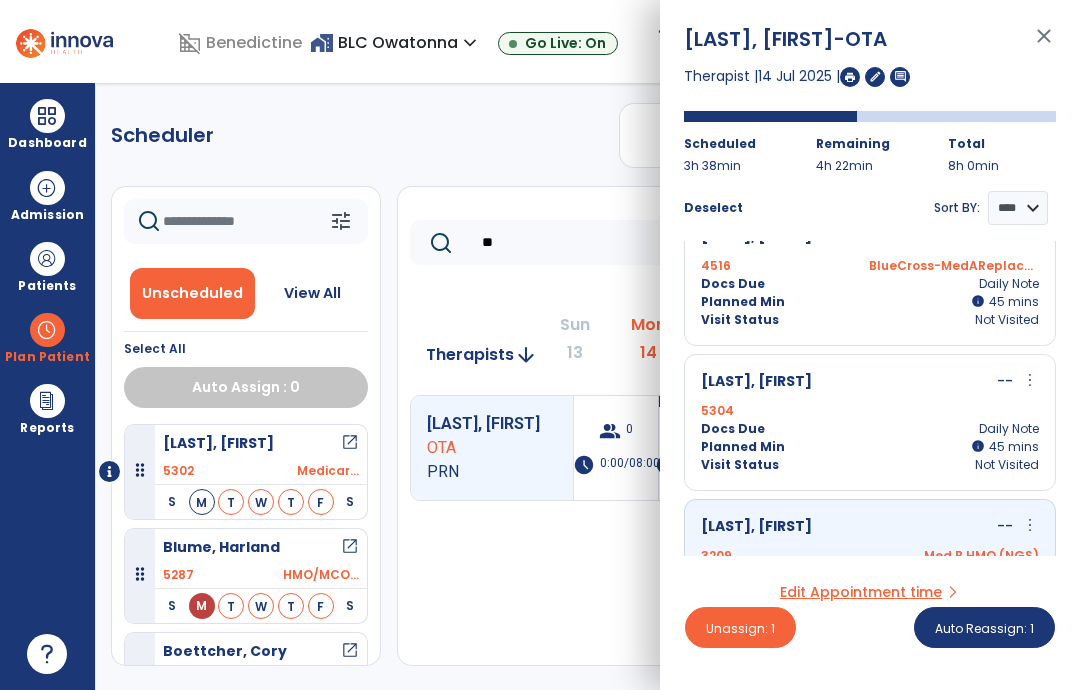 click on "Unassign: 1" at bounding box center (740, 627) 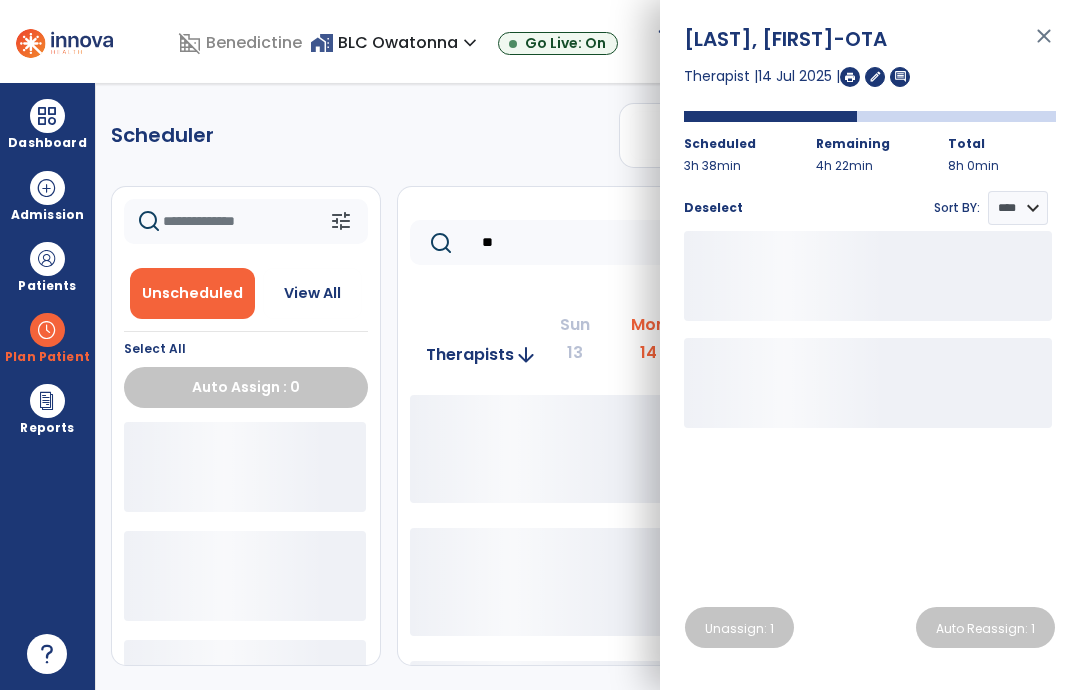 click on "close" at bounding box center (1044, 45) 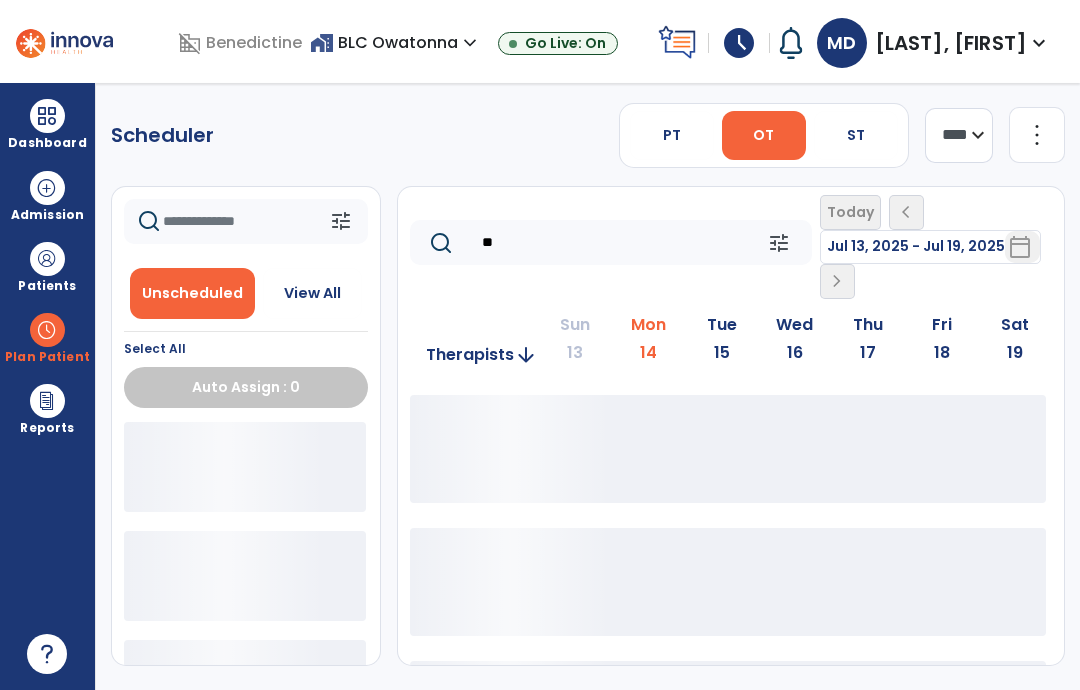click on "**" 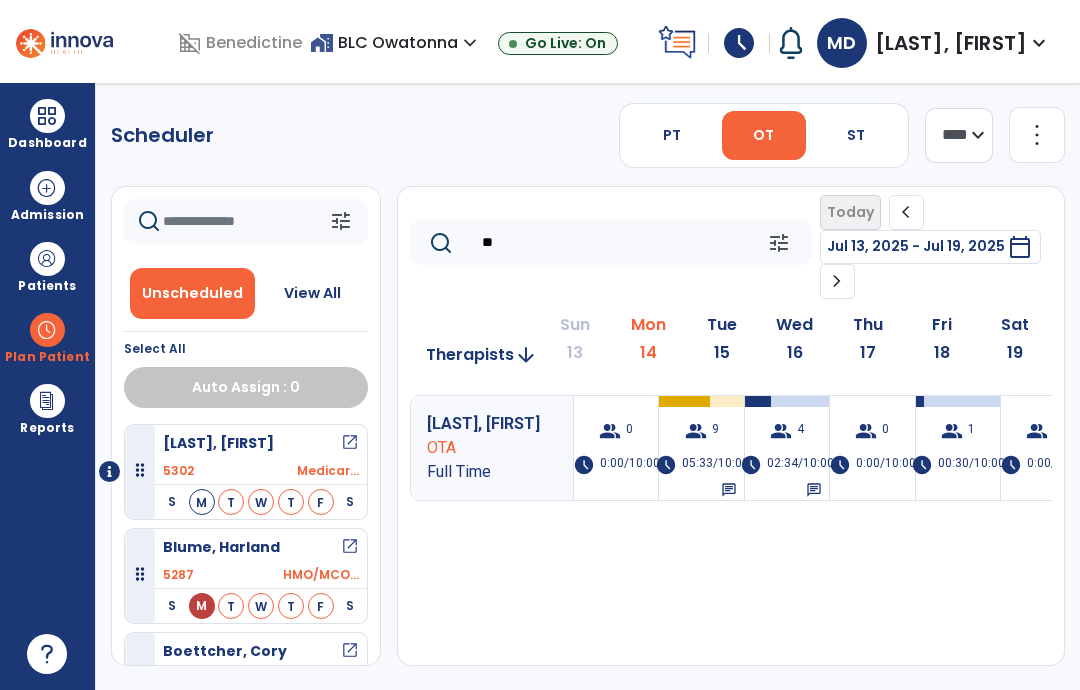 click on "group  9" at bounding box center (702, 431) 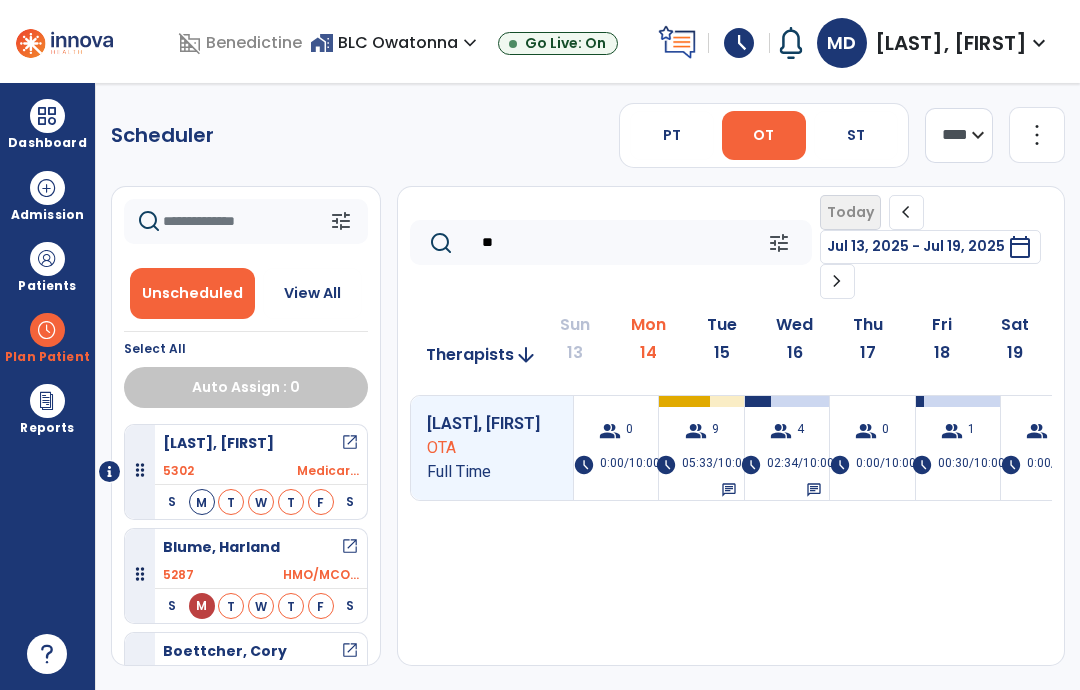 click on "group  9" at bounding box center [702, 431] 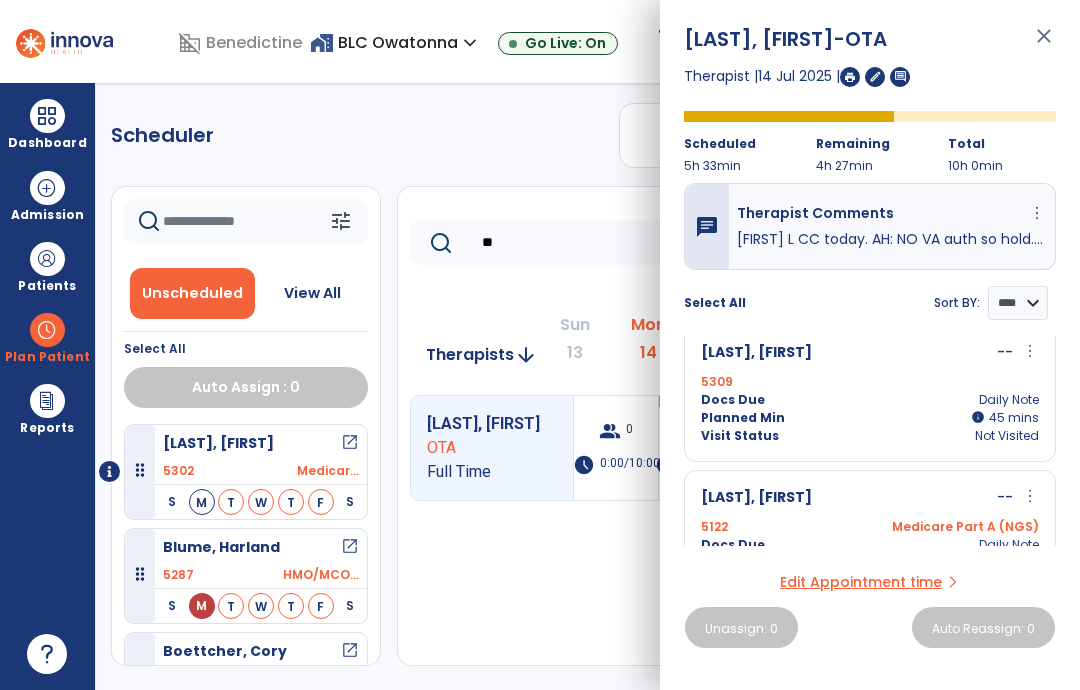 scroll, scrollTop: 310, scrollLeft: 0, axis: vertical 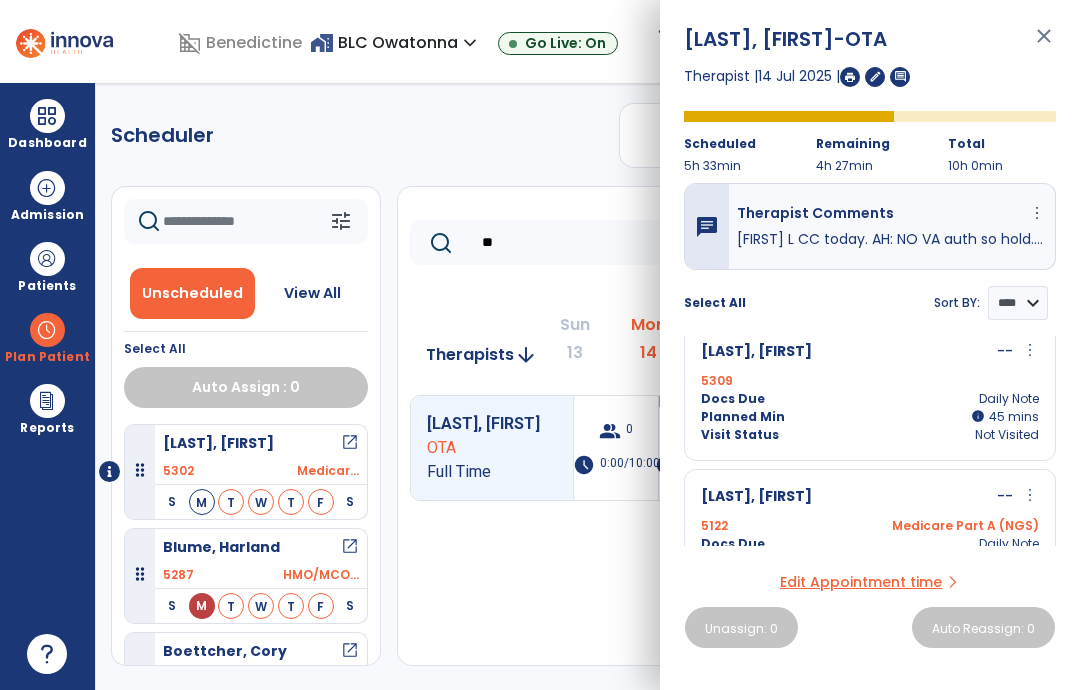 click on "Medicare Part A (NGS)" at bounding box center [954, 526] 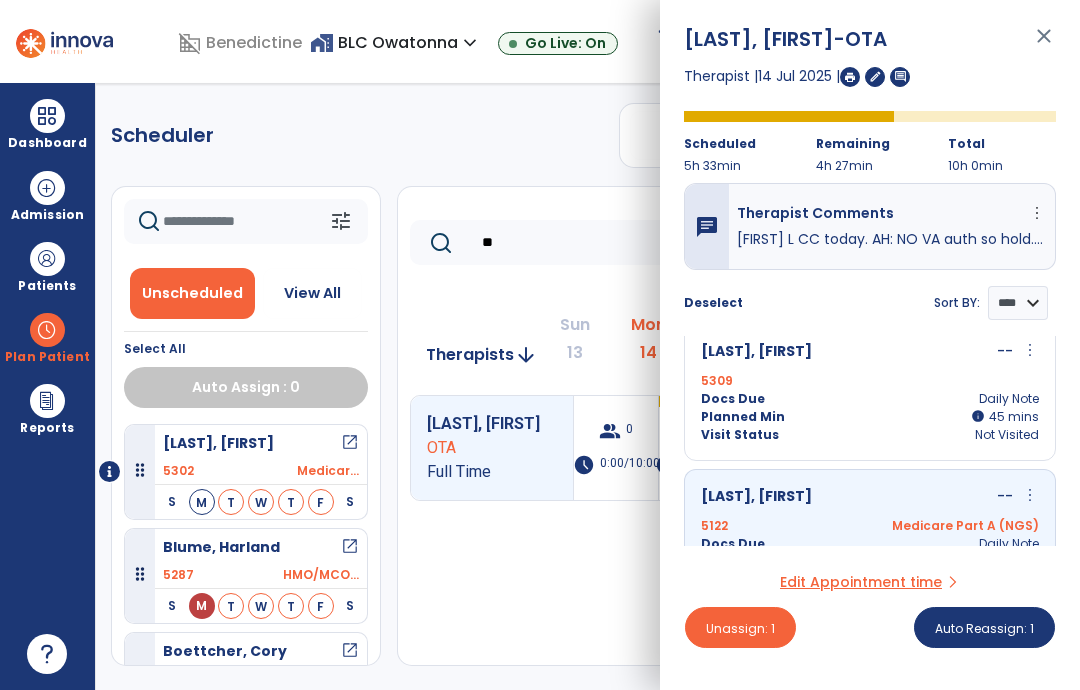 click on "Unassign: 1" at bounding box center [740, 627] 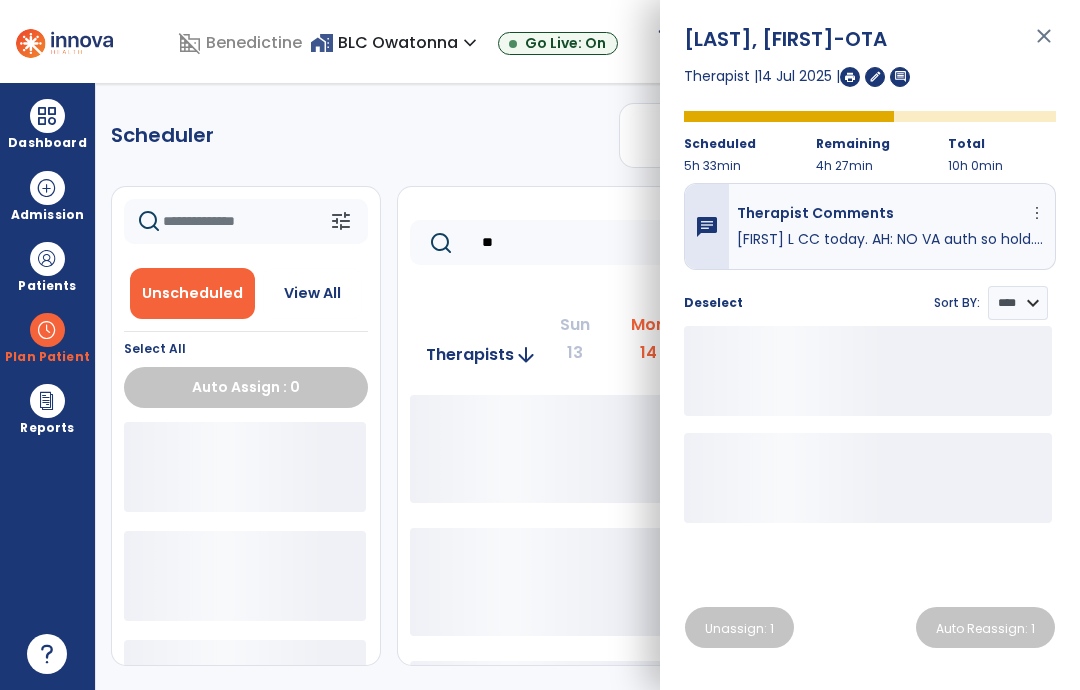 click on "close" at bounding box center (1044, 45) 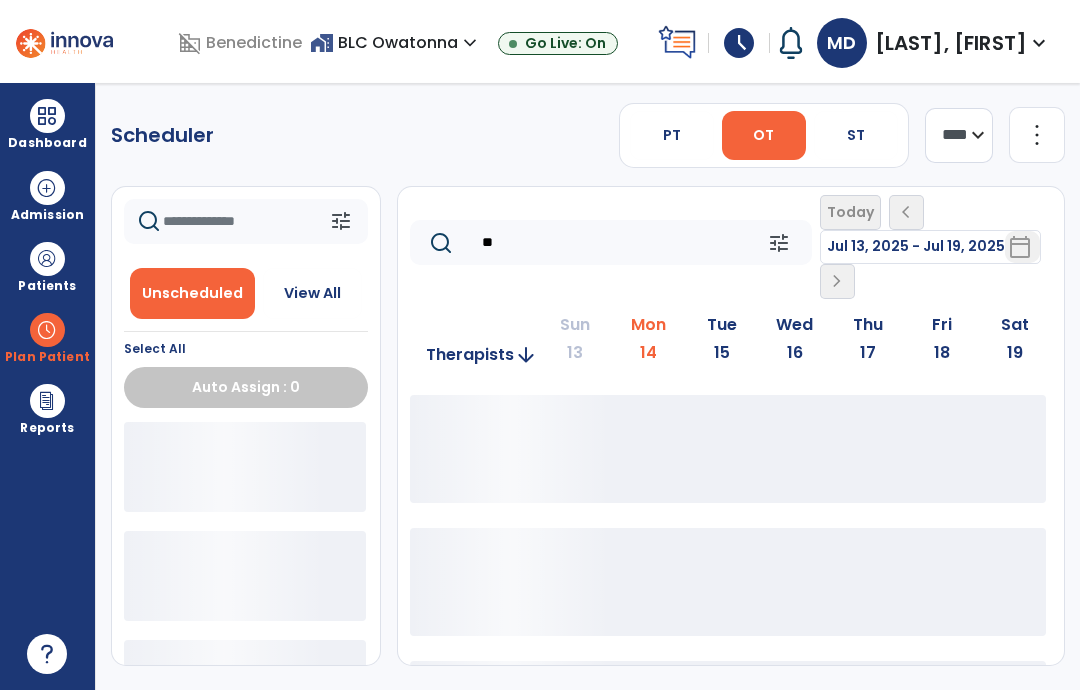 click on "**" 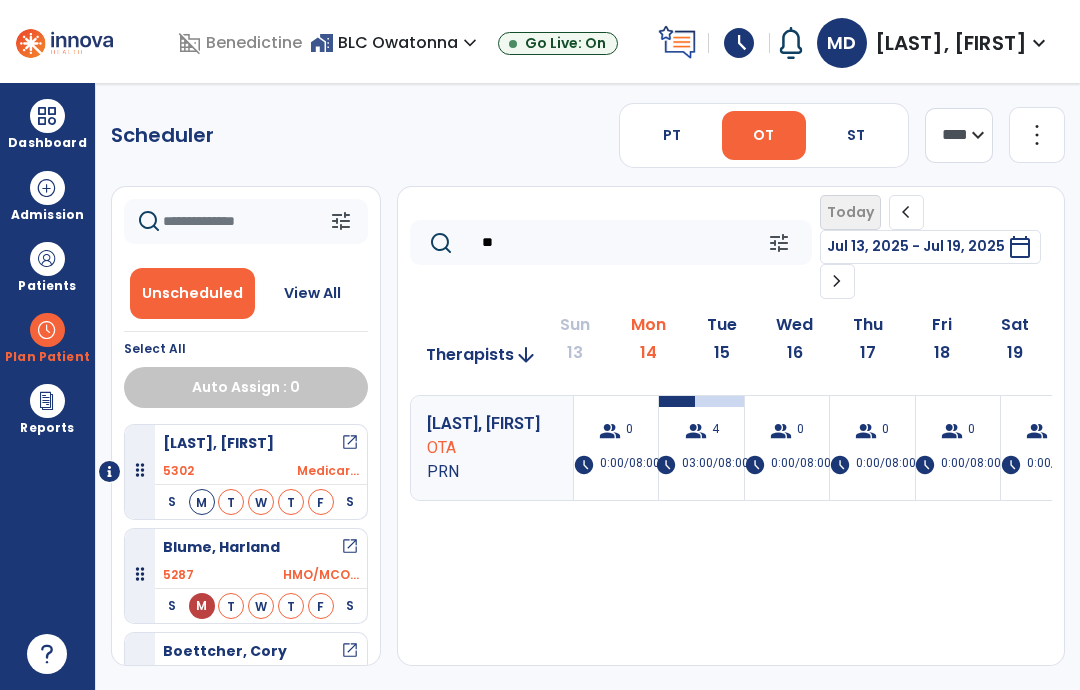 type on "**" 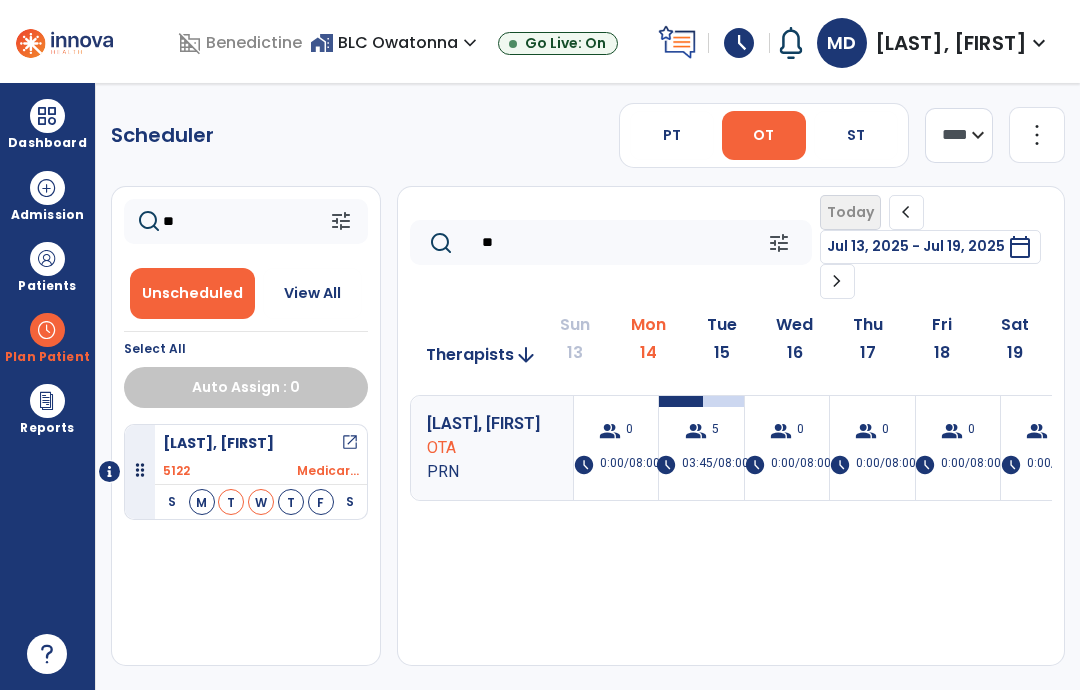 type on "*" 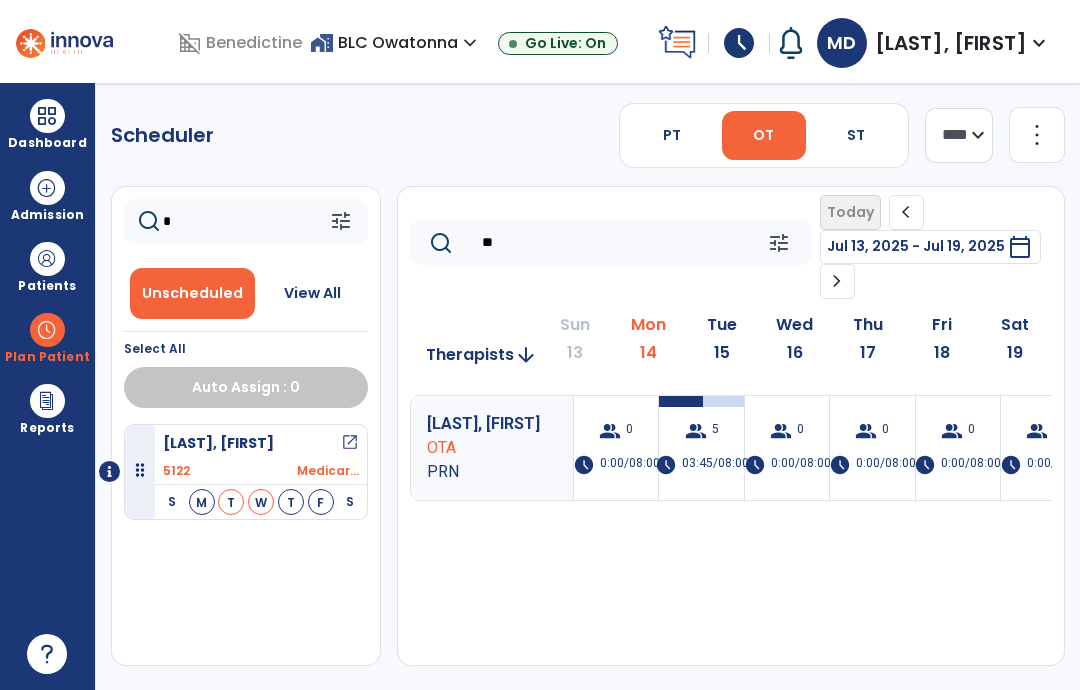 type 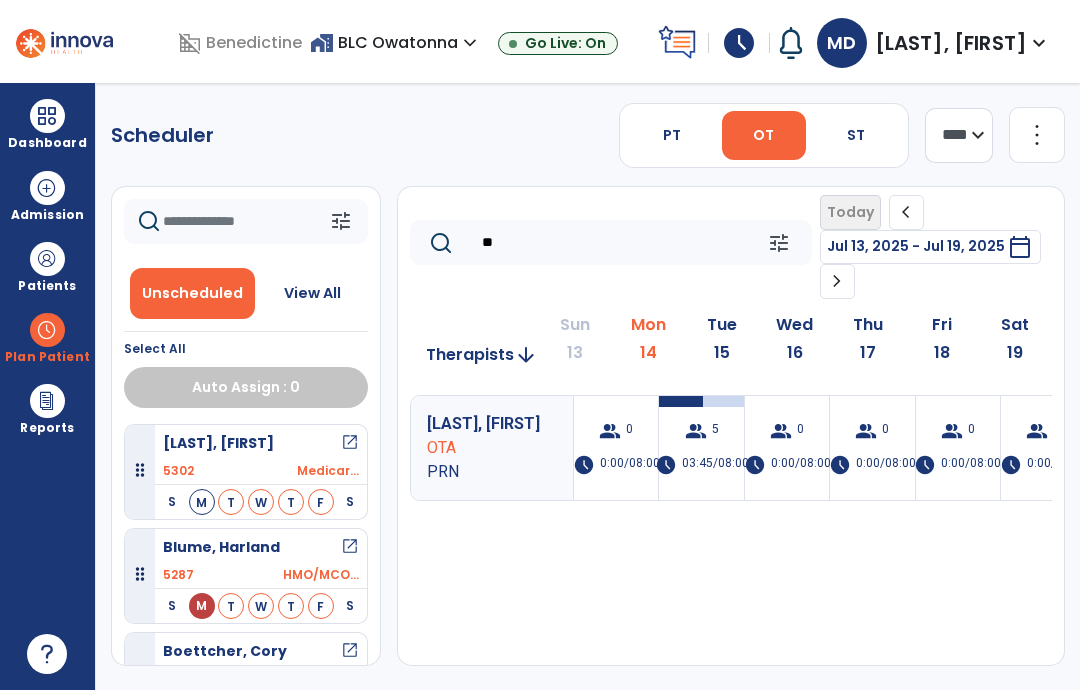 click on "**" 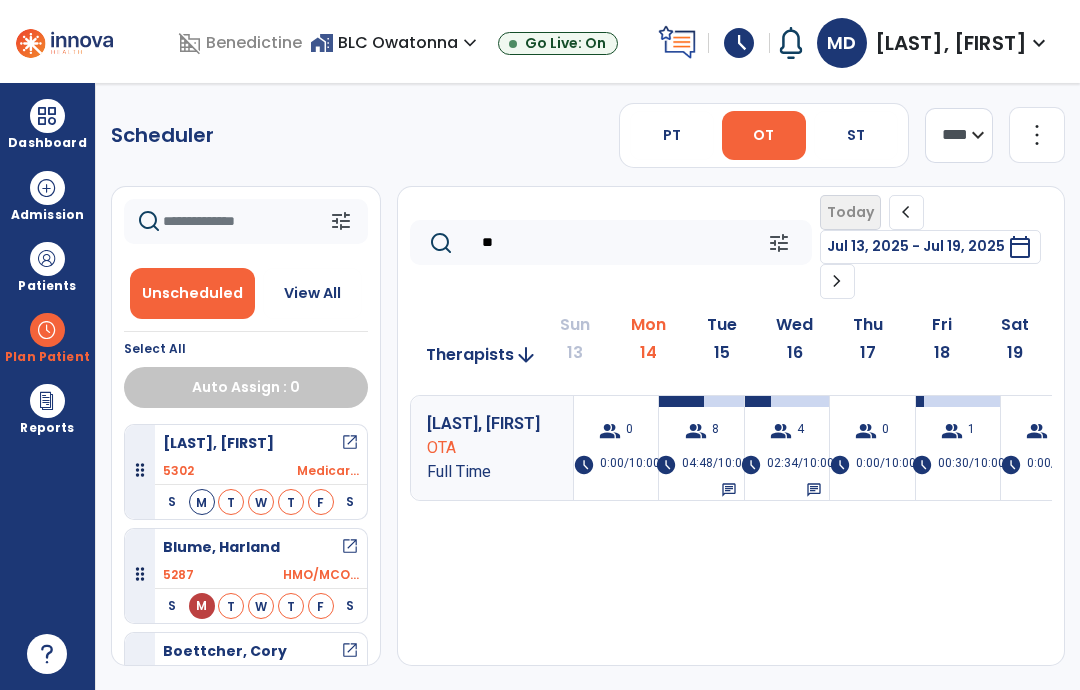 type on "**" 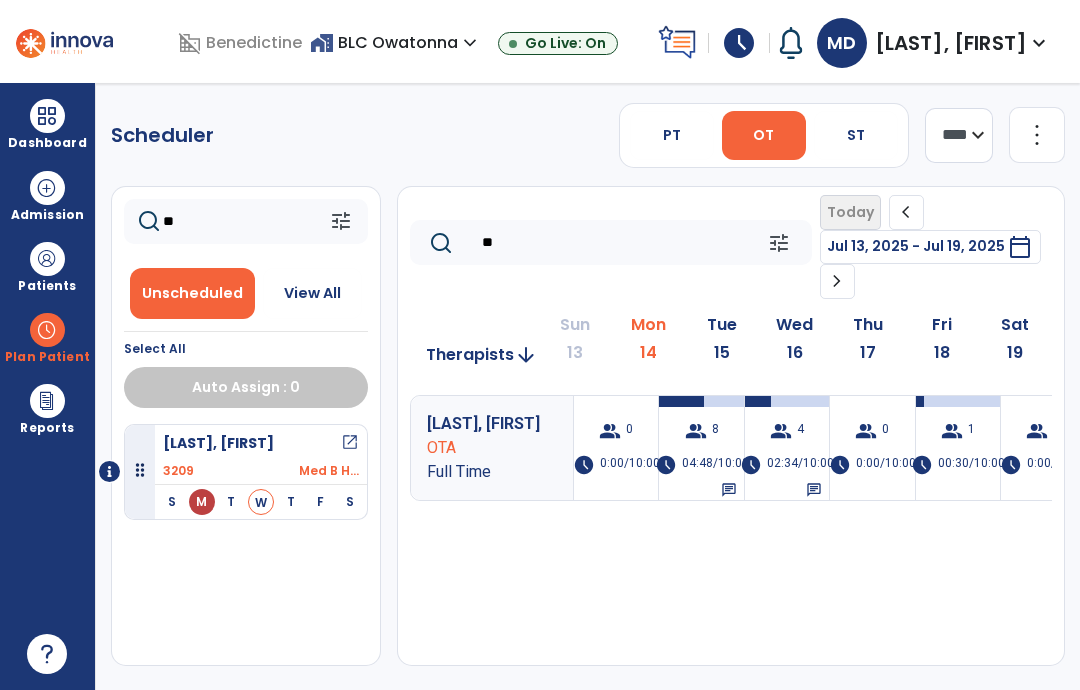 type on "*" 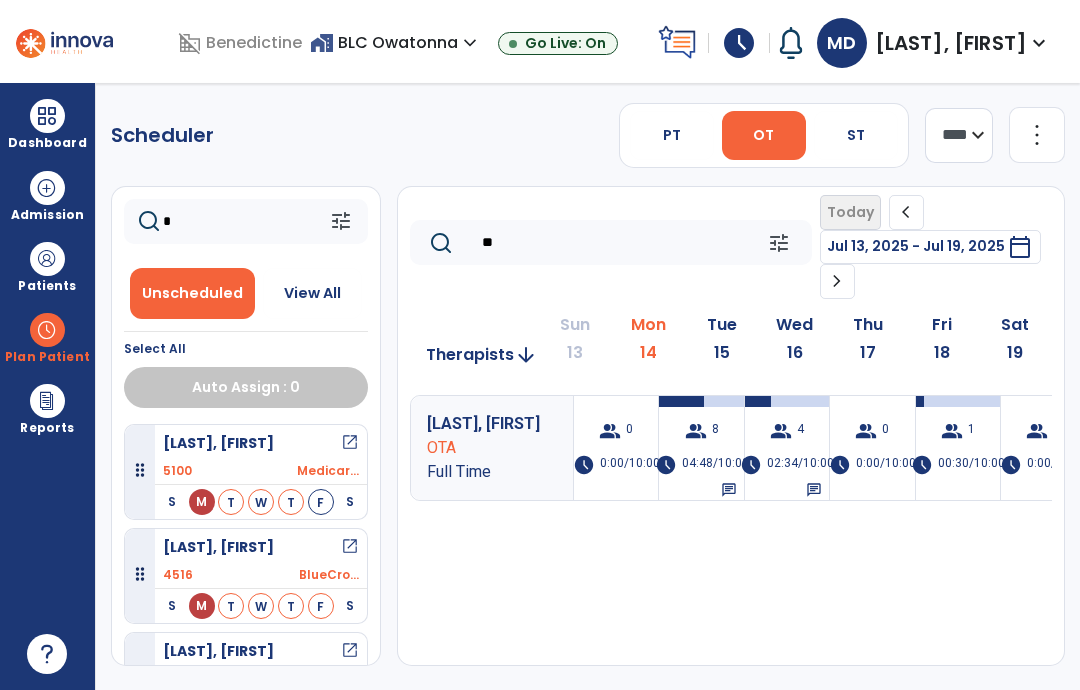 type 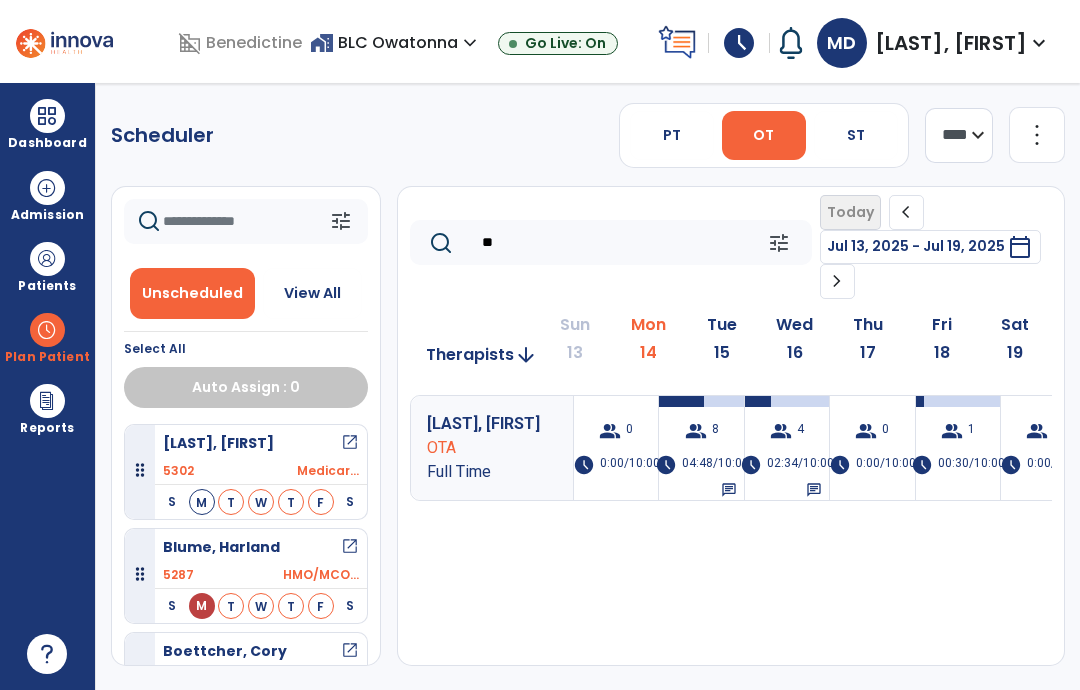 click on "**" 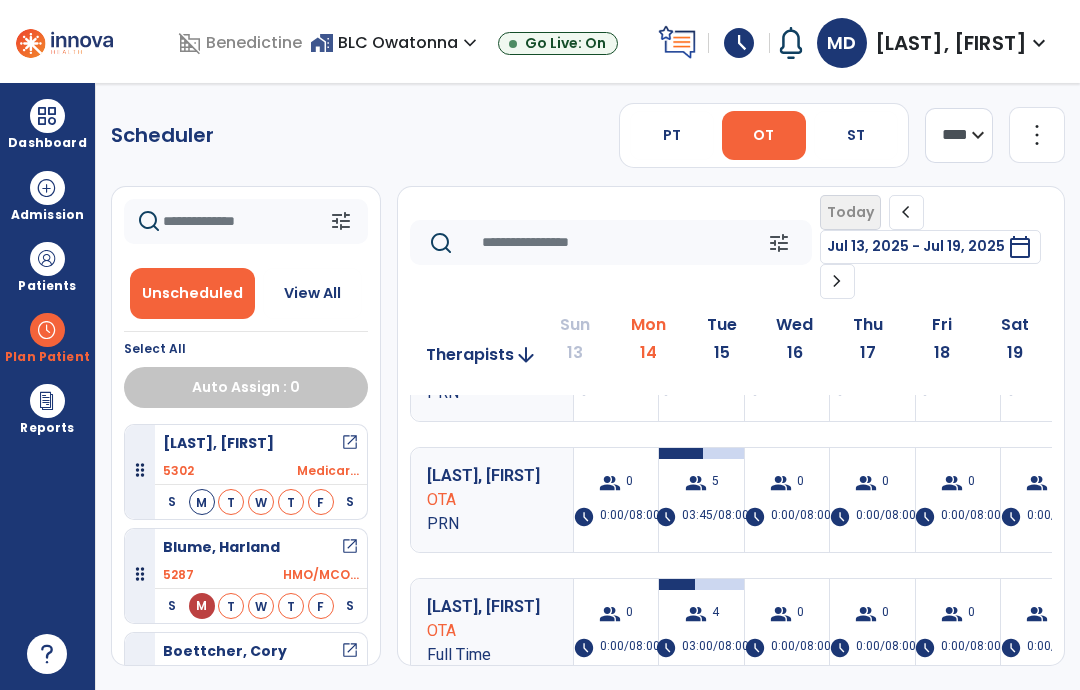 scroll, scrollTop: 472, scrollLeft: 0, axis: vertical 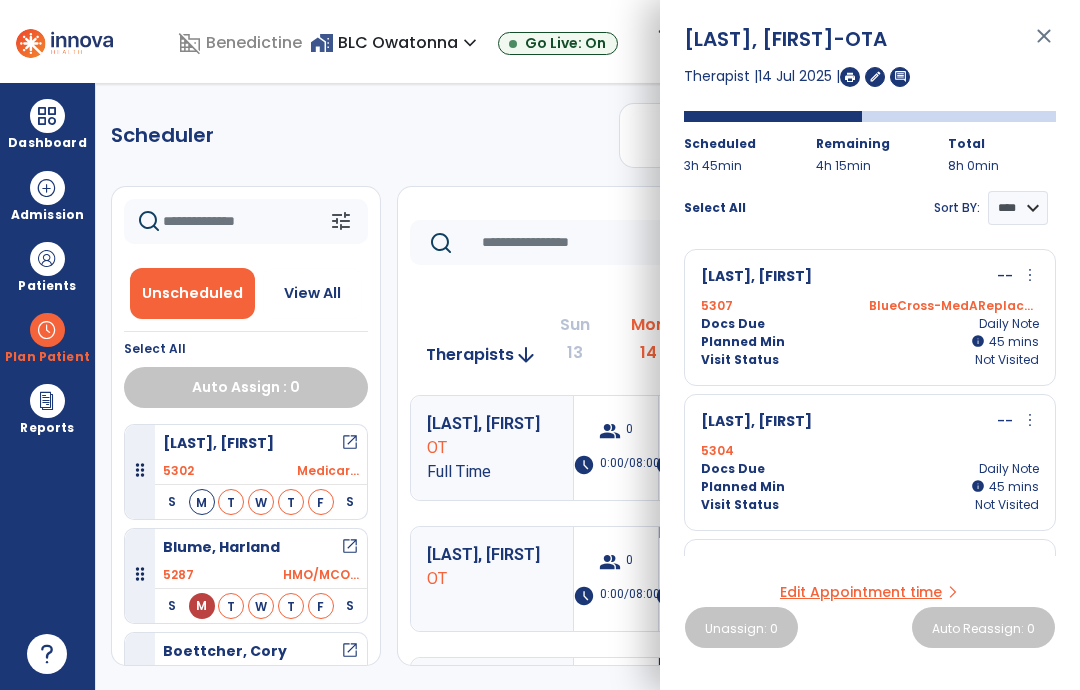 click on "close" at bounding box center [1044, 45] 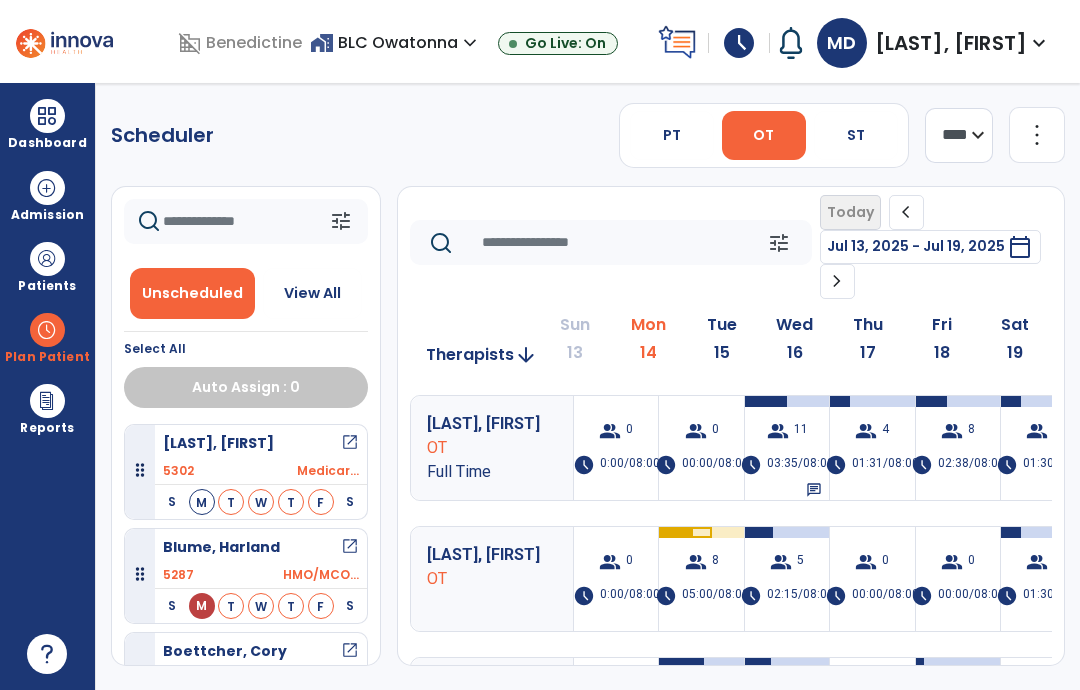 click 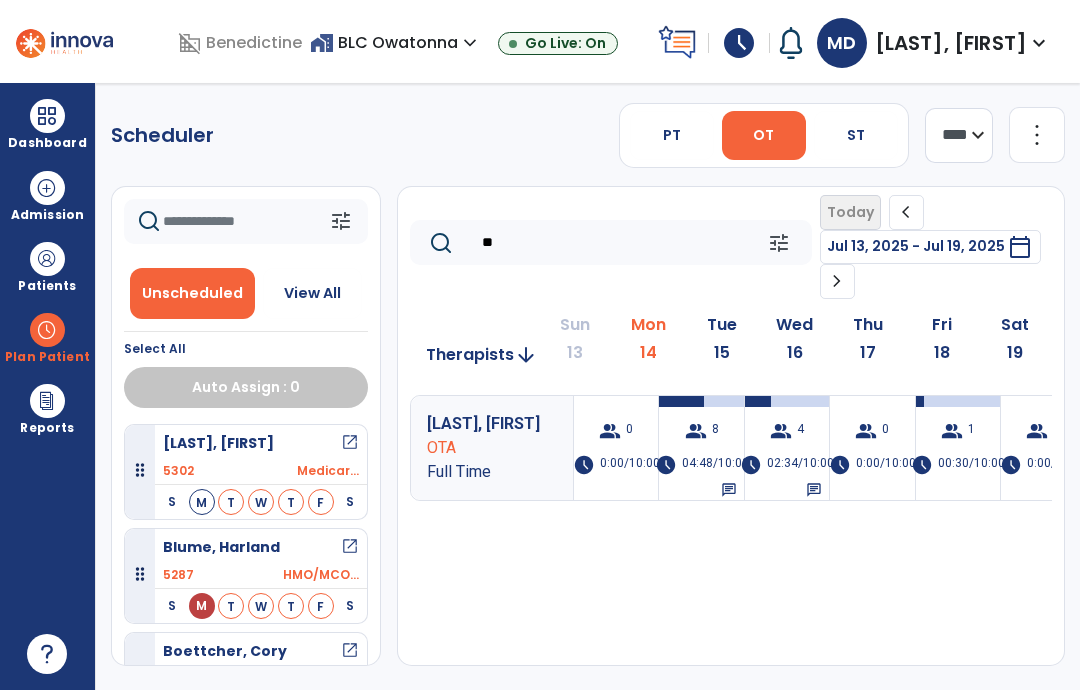 type on "**" 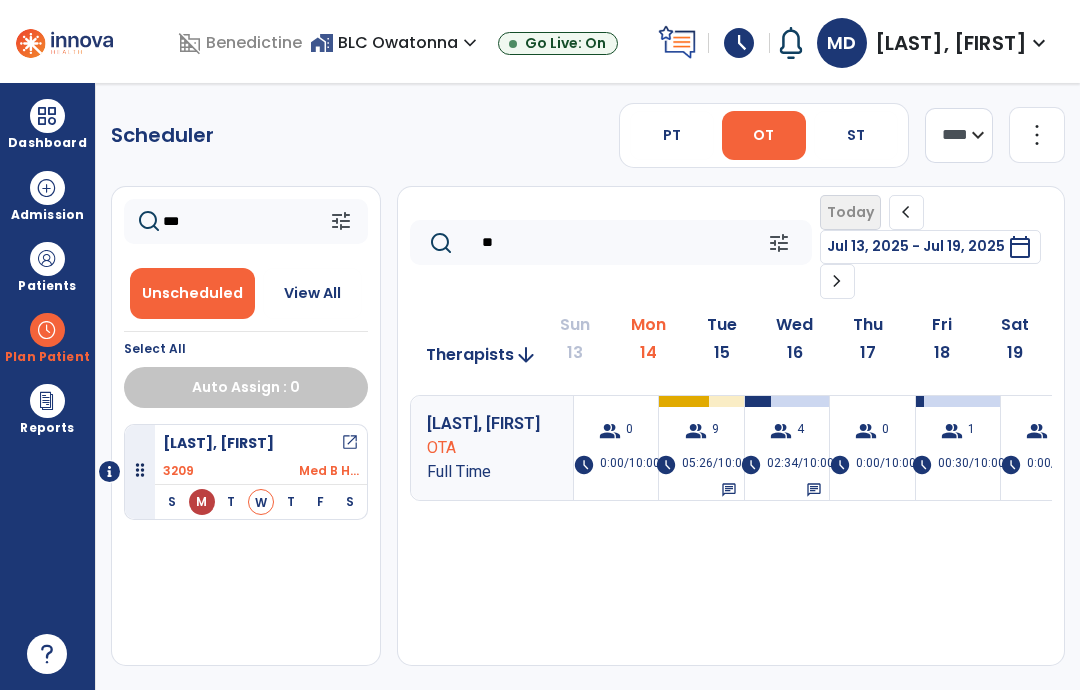 type on "***" 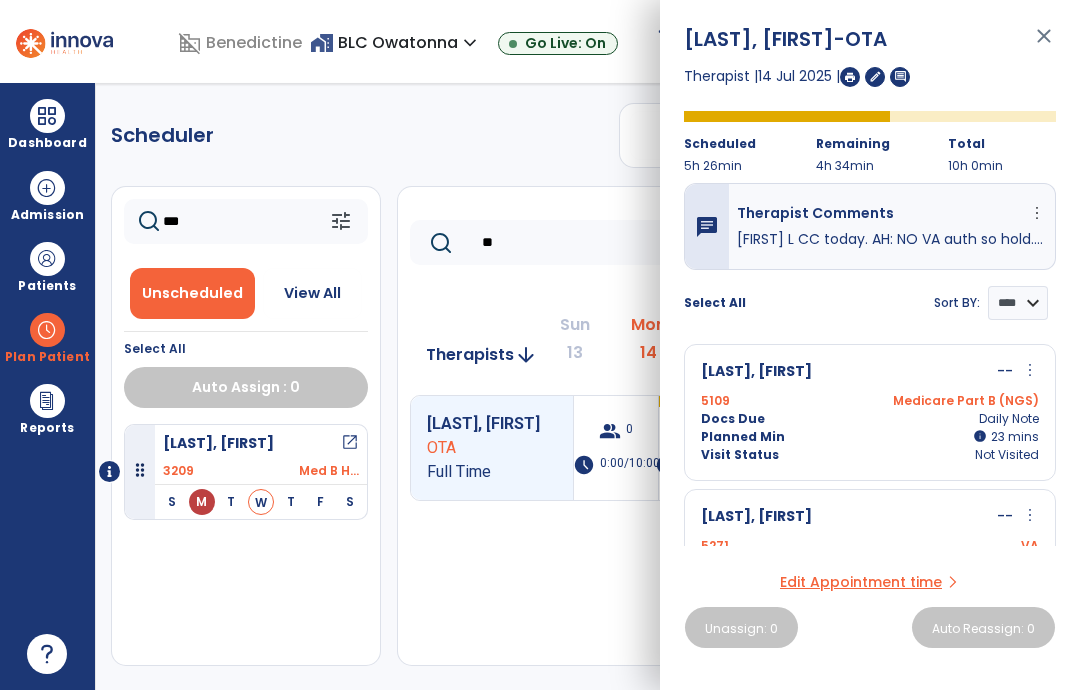 scroll, scrollTop: 1015, scrollLeft: 0, axis: vertical 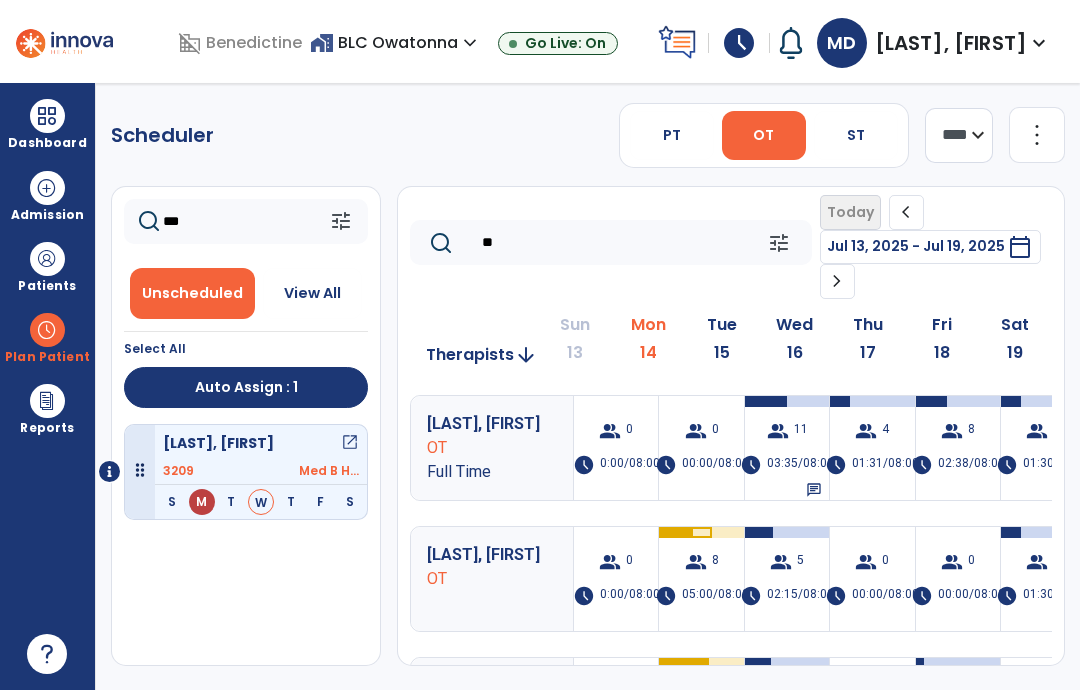 click on "***  tune   Unscheduled   View All  Select All  Auto Assign : 1   [LAST], [FIRST]   open_in_new  3209 Med B H...  S M T W T F S Monday Visit Status:  Missed  Docs Due: Daily Note Planned min 00:38 Therapist  [LAST], [FIRST]   OTA" 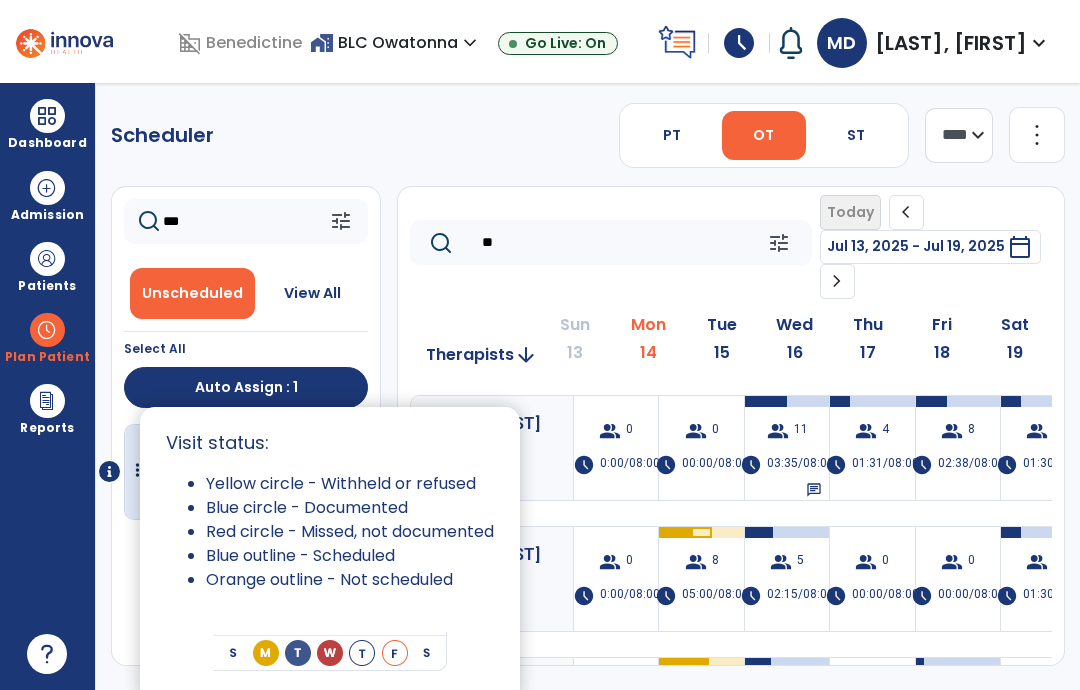 click at bounding box center [540, 345] 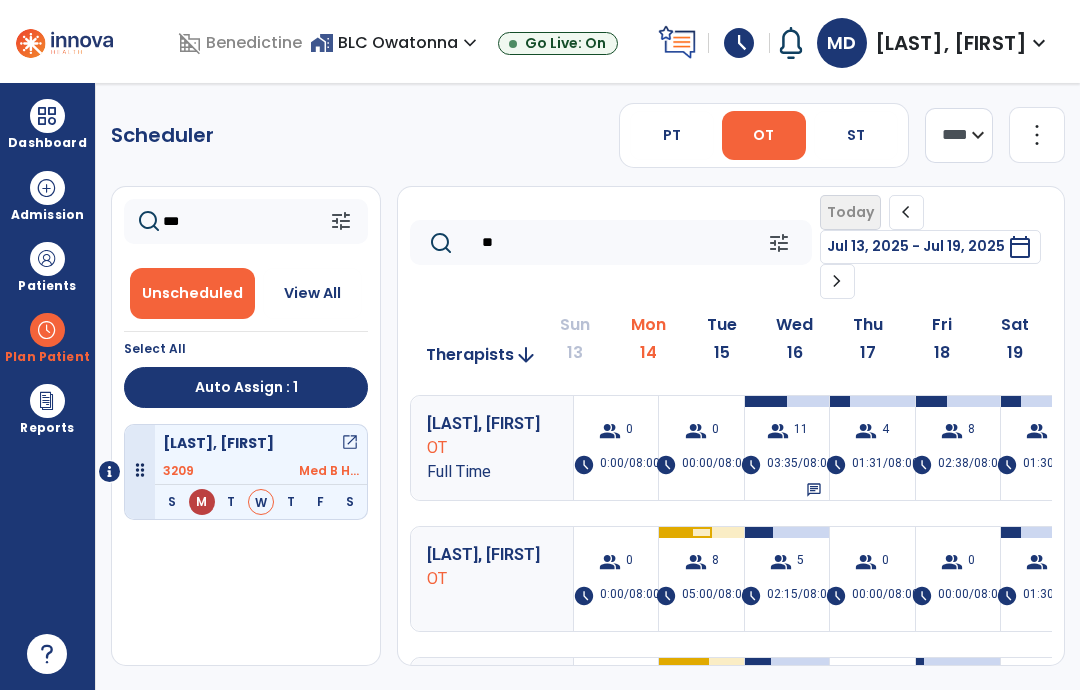 click at bounding box center (47, 259) 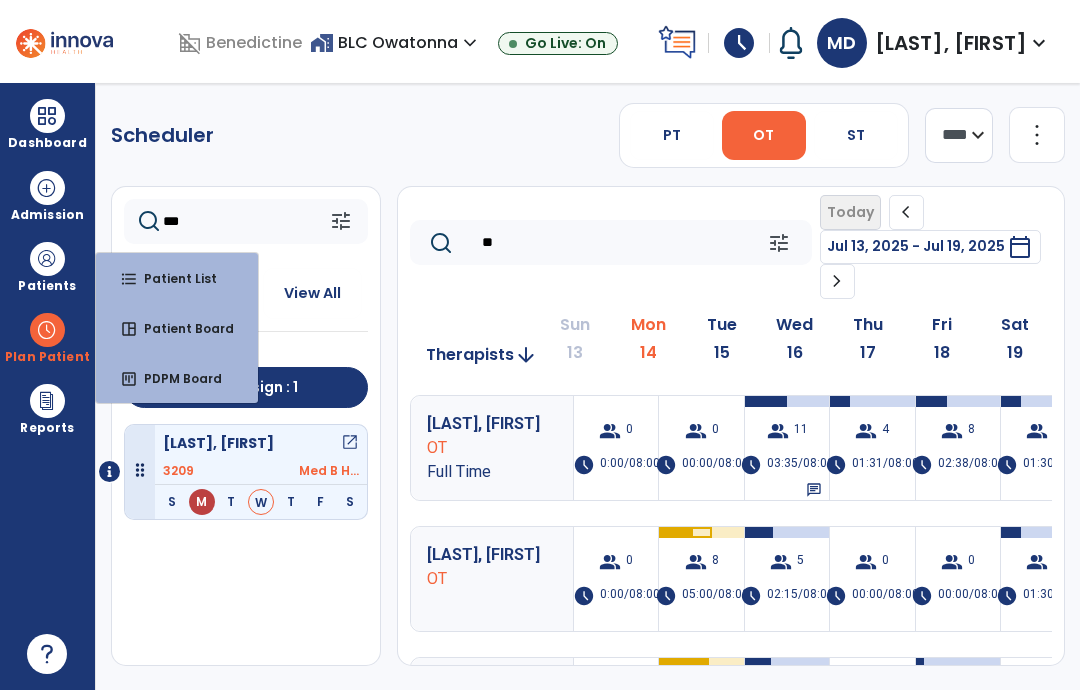 click at bounding box center [47, 330] 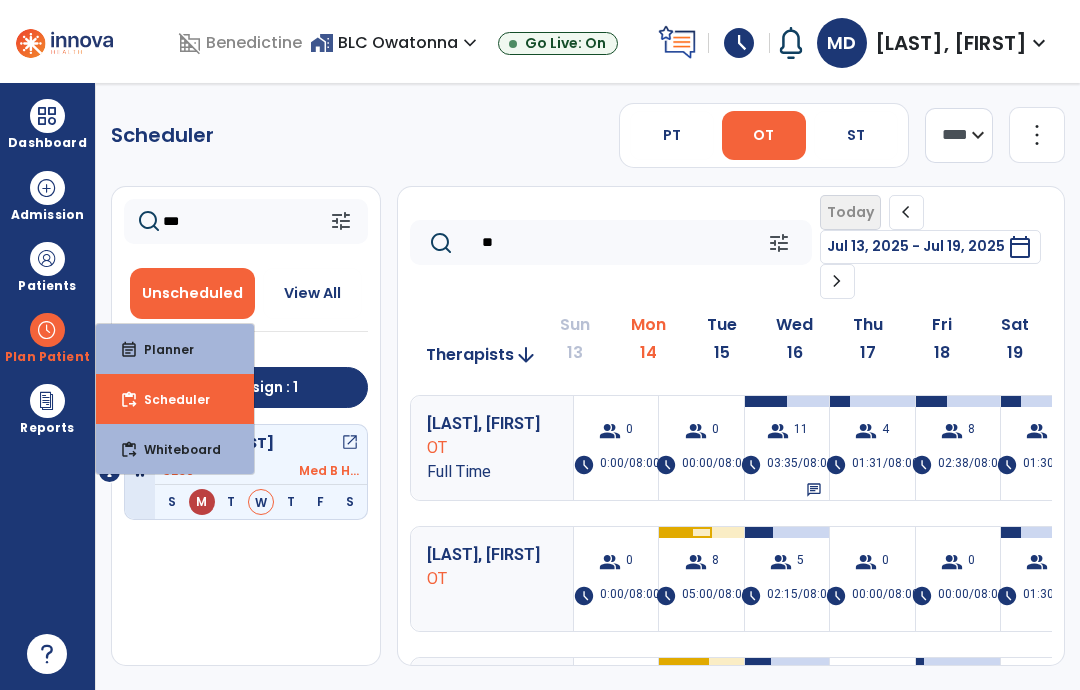 click on "Planner" at bounding box center (161, 349) 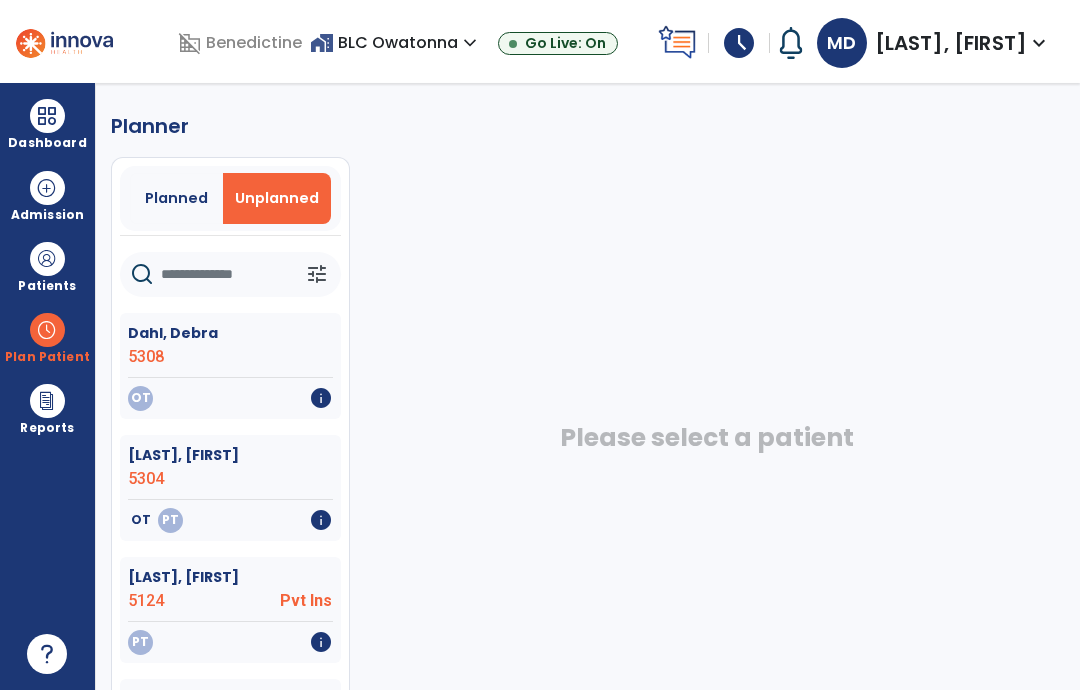 click 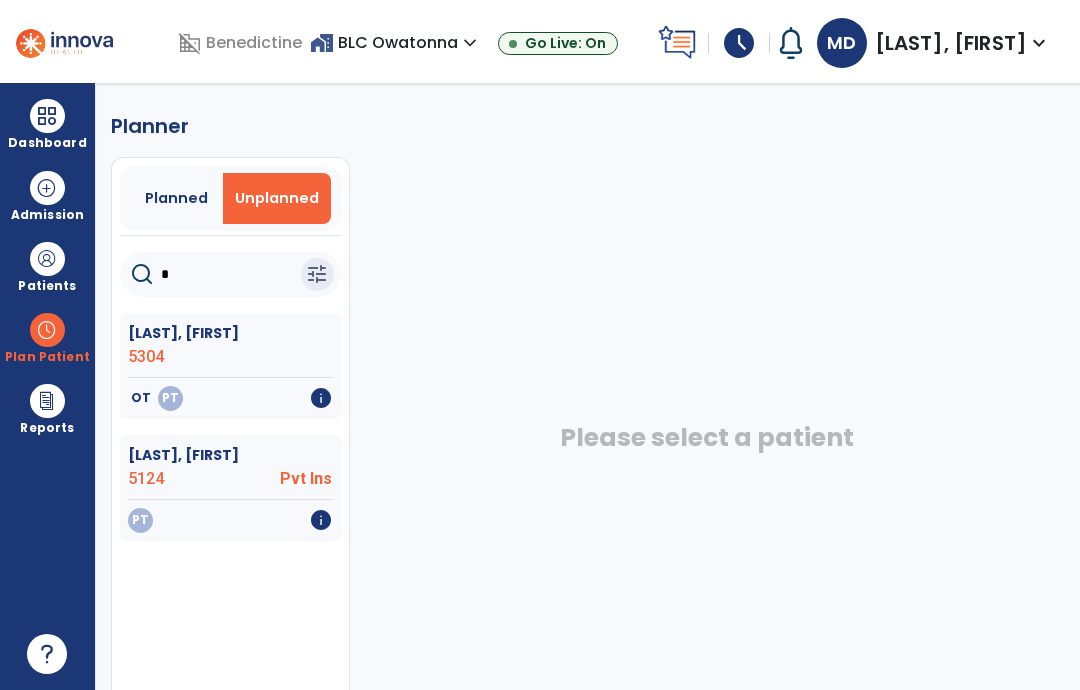 type on "*" 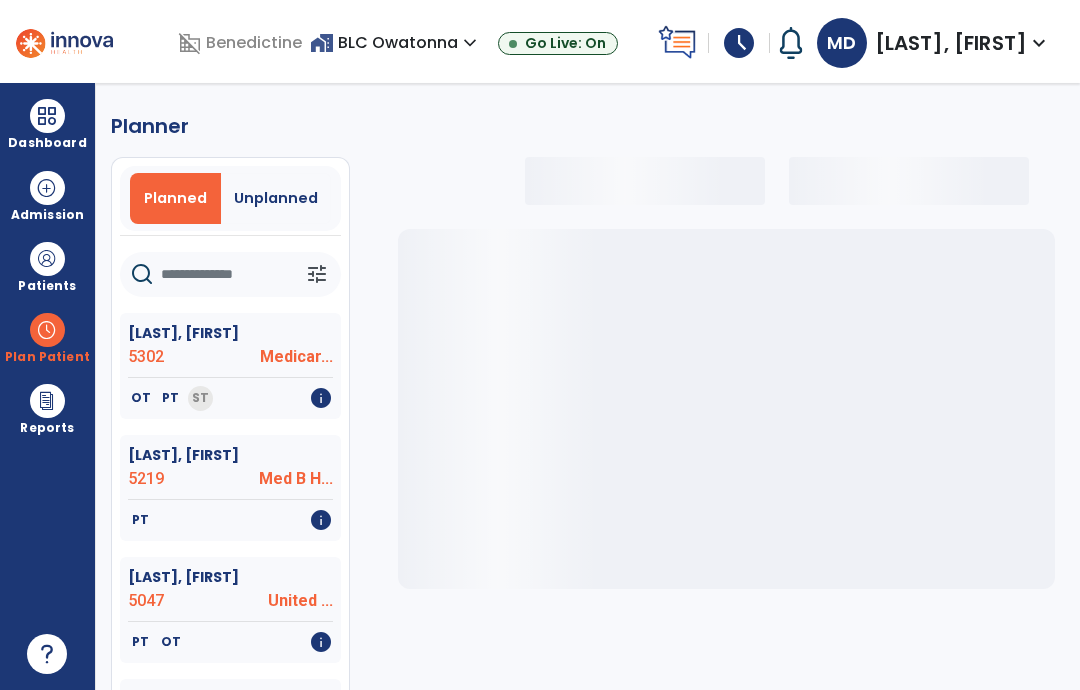 click 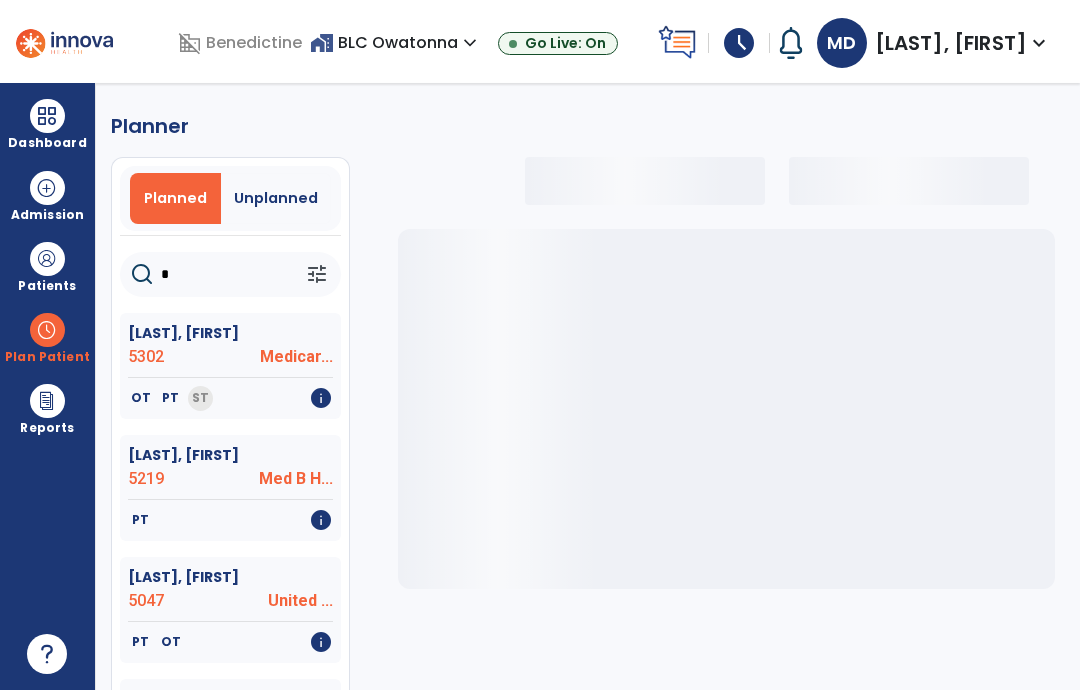 type on "**" 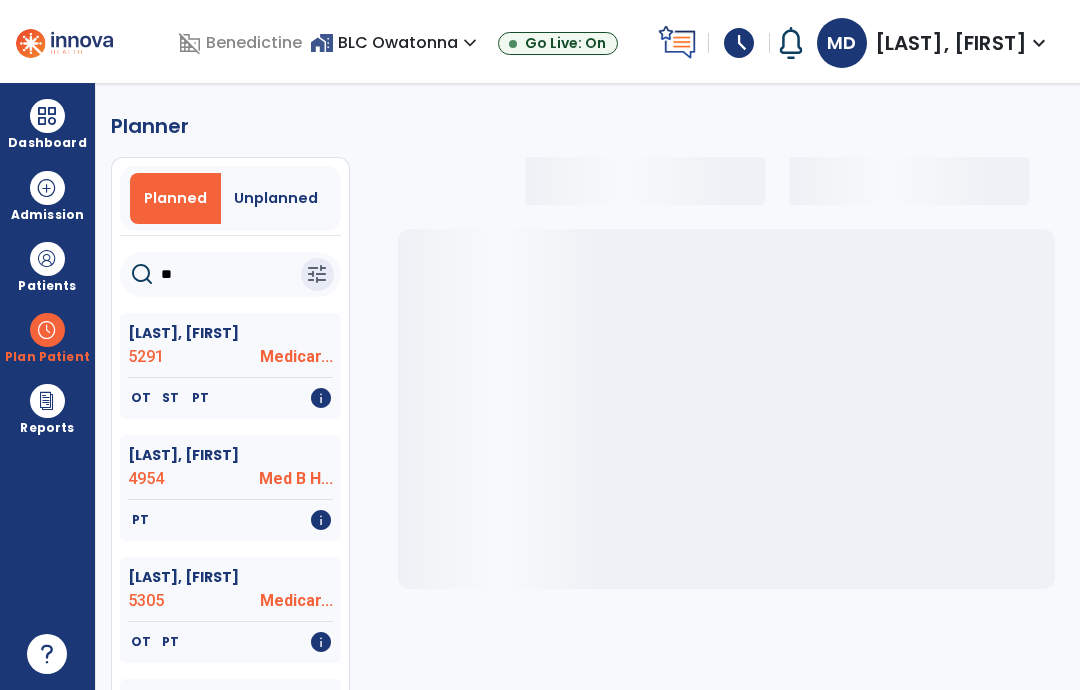select on "***" 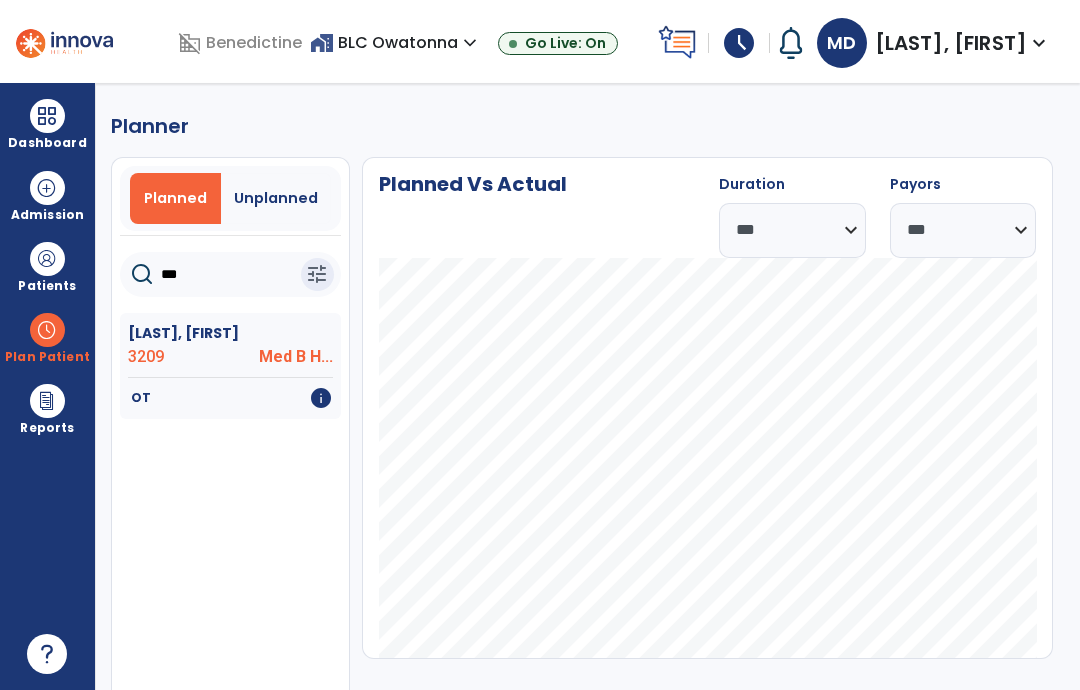type on "***" 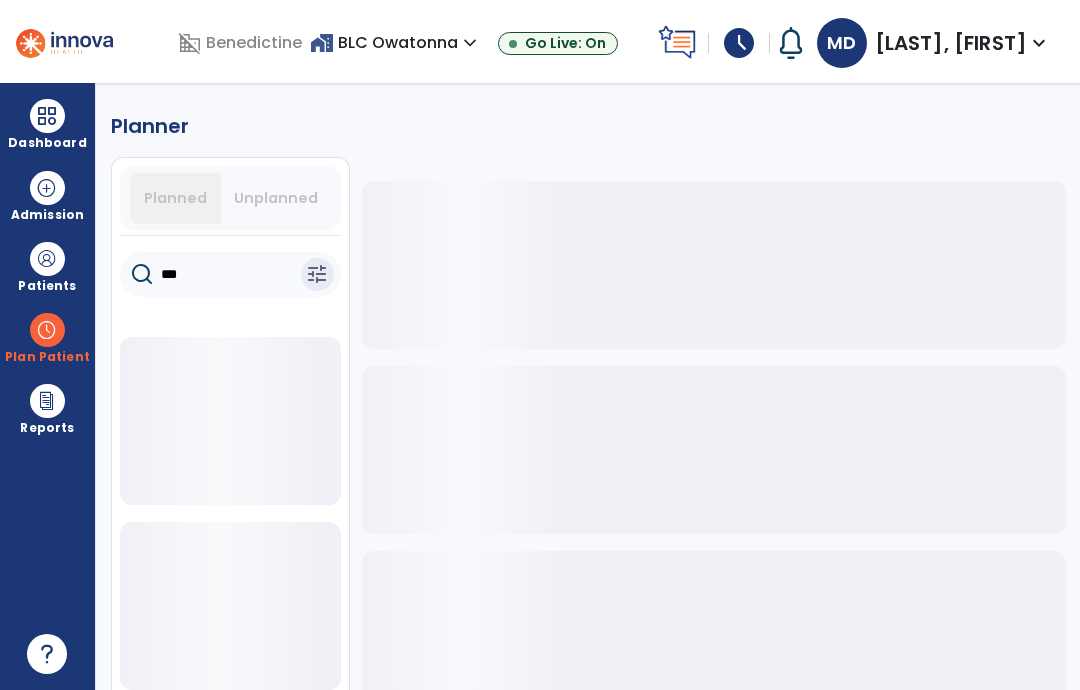click 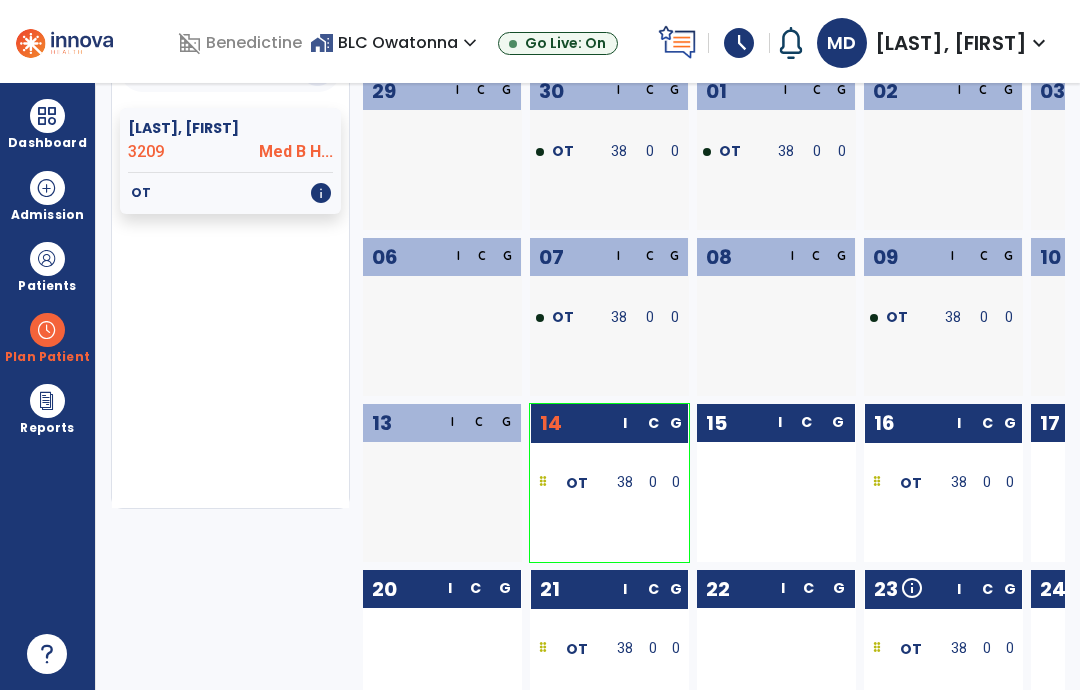scroll, scrollTop: 206, scrollLeft: 0, axis: vertical 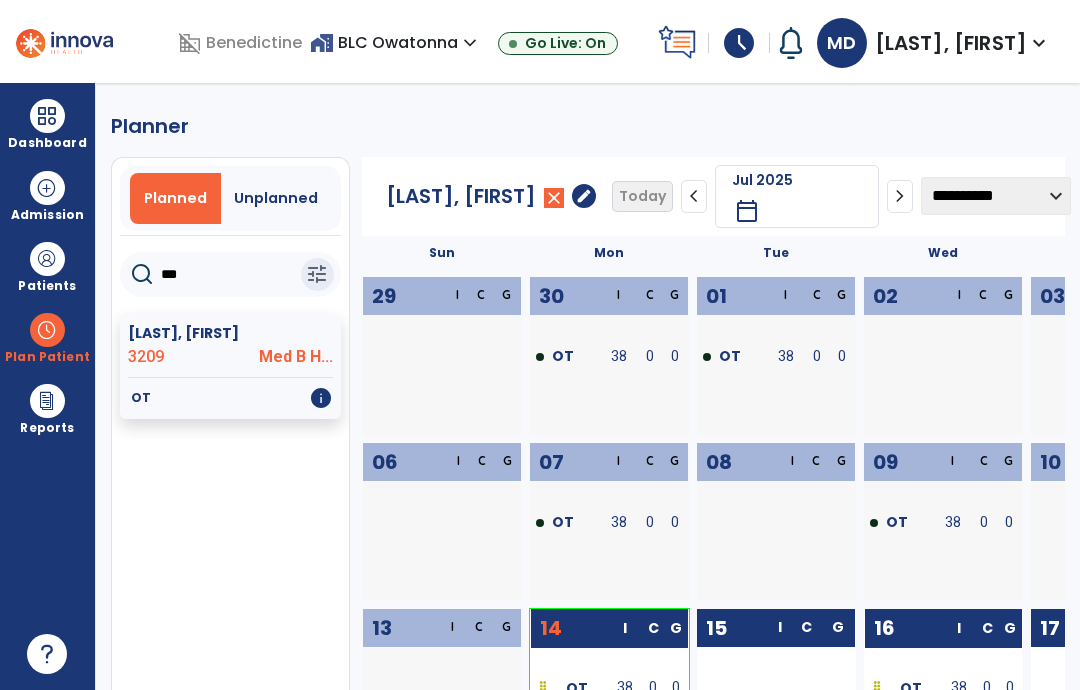 click on "Plan Patient" at bounding box center (47, 357) 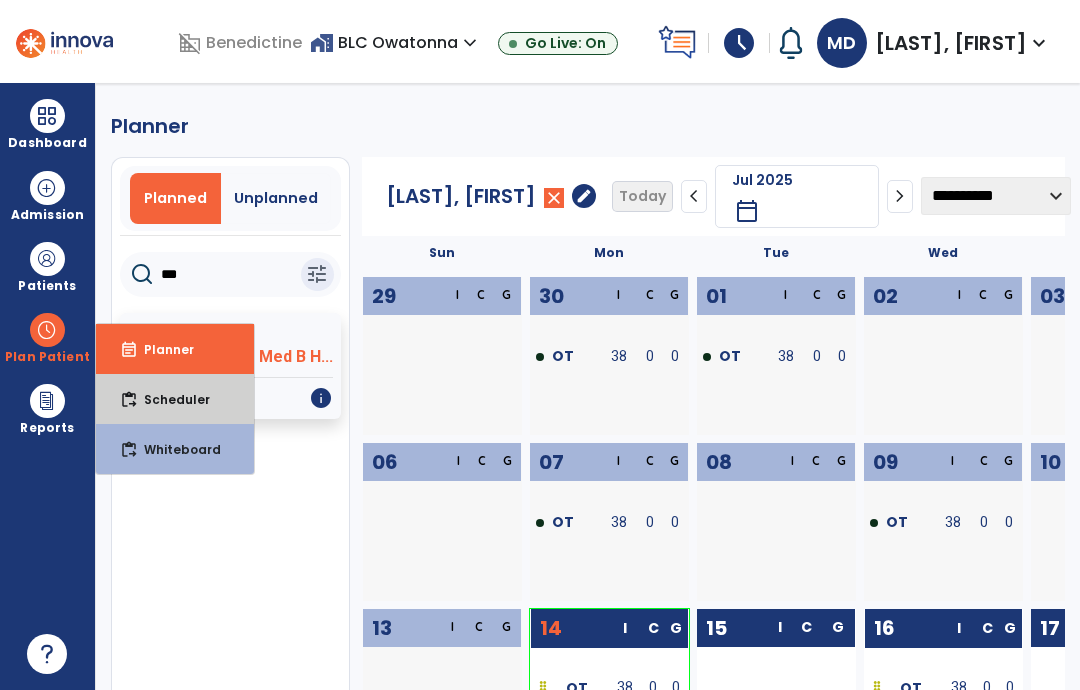 click on "Scheduler" at bounding box center [169, 399] 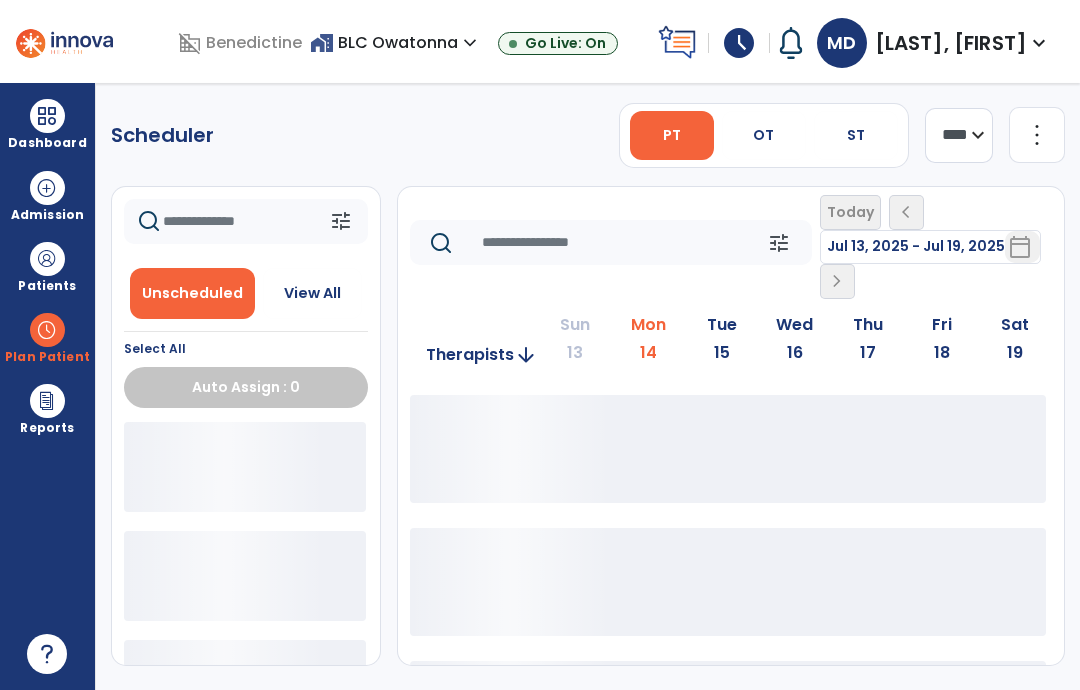 click at bounding box center [47, 259] 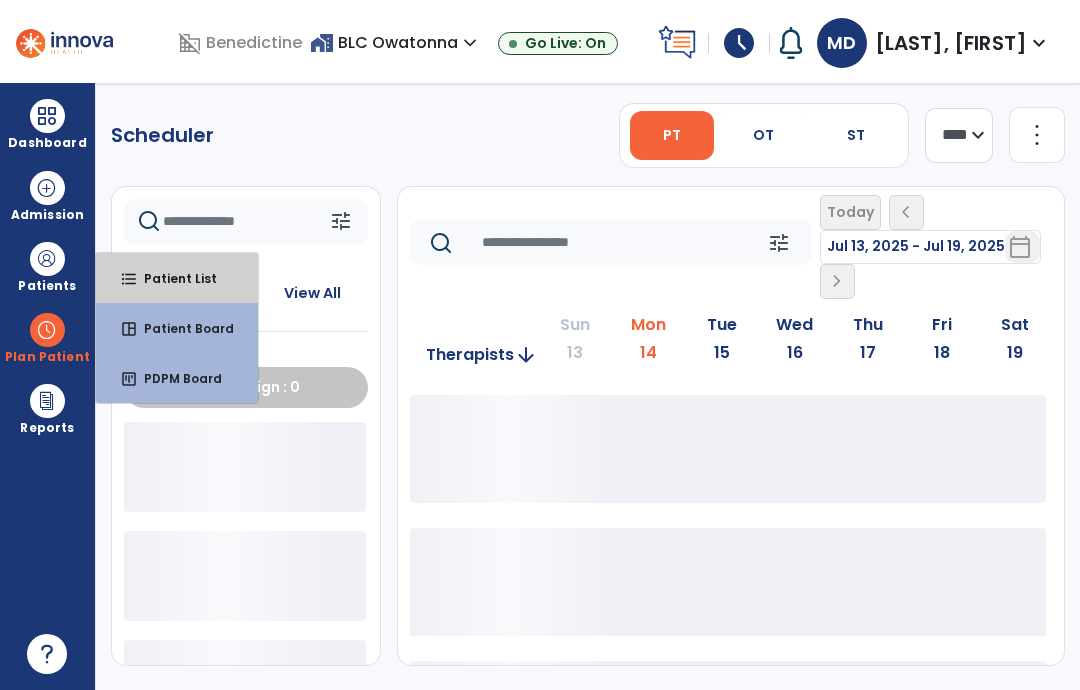 click on "format_list_bulleted  Patient List" at bounding box center (177, 278) 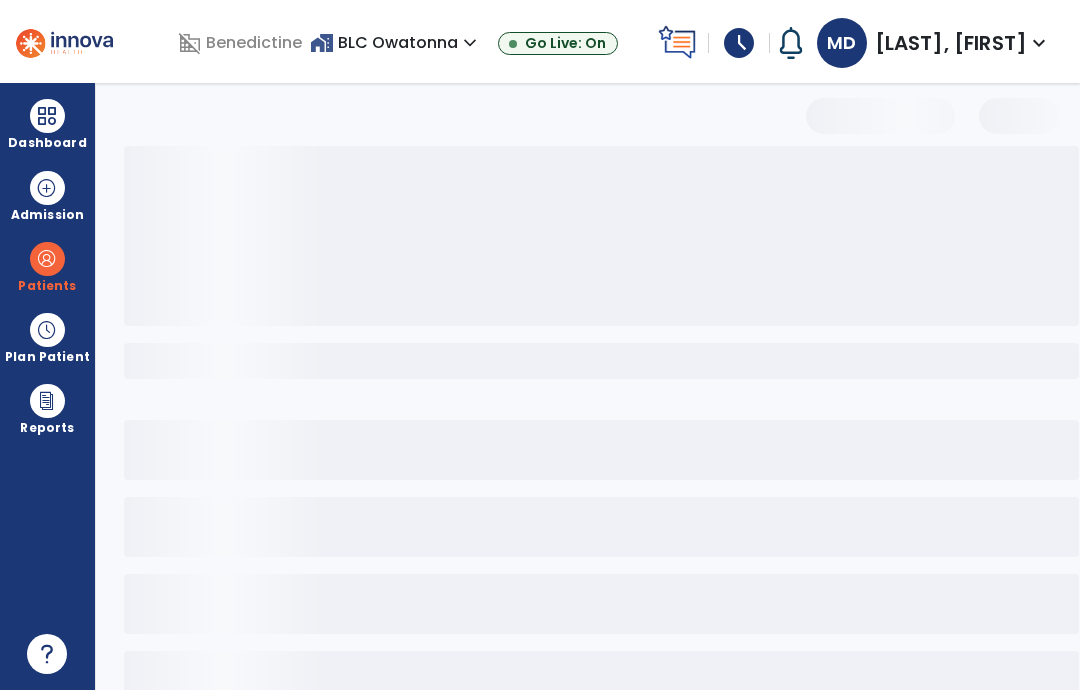 select on "***" 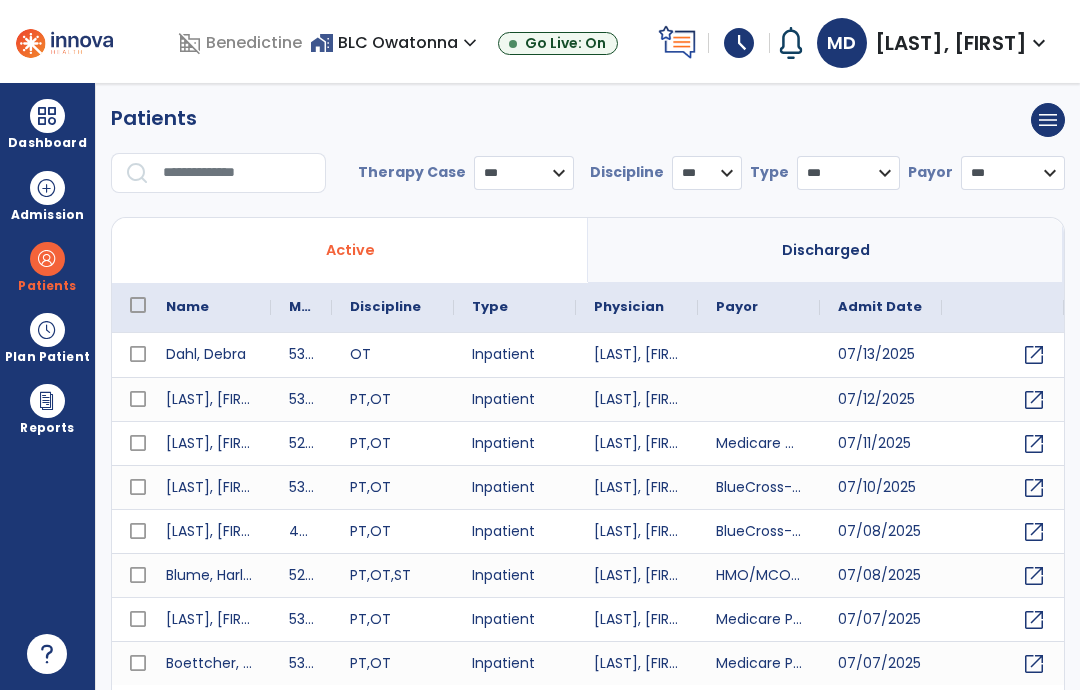 click at bounding box center [237, 173] 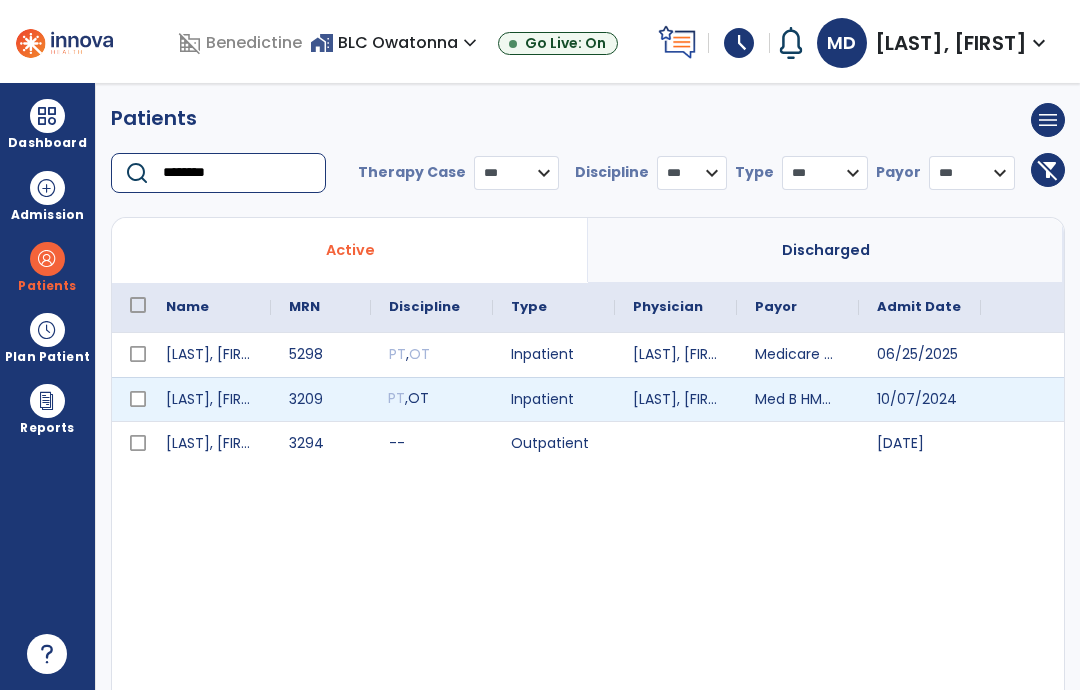 type on "********" 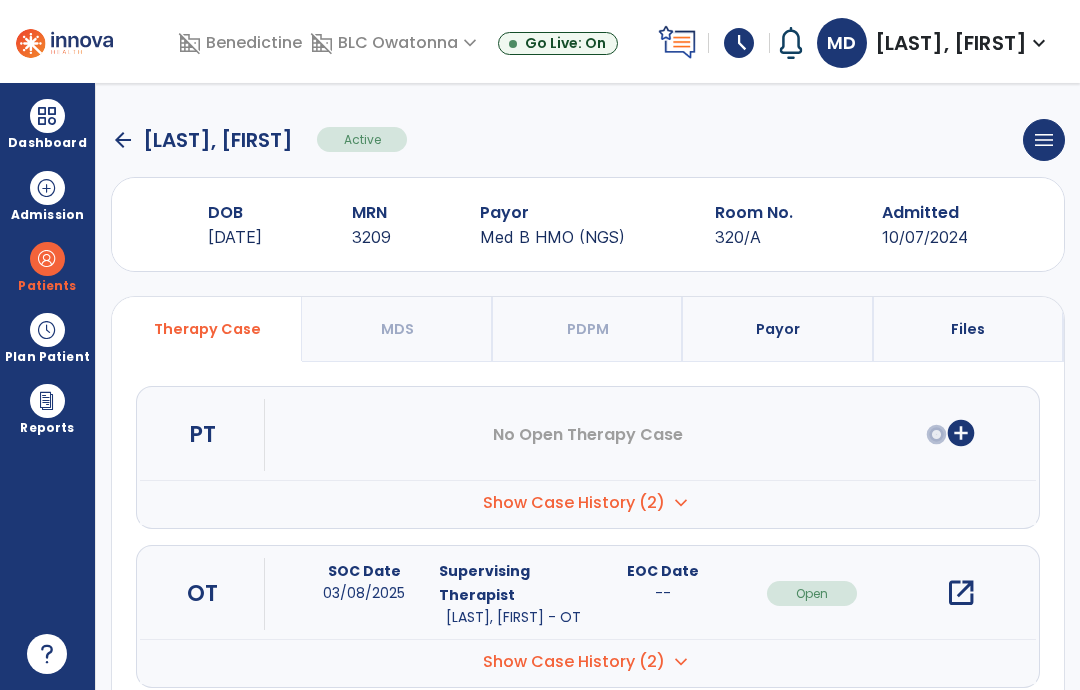 click on "open_in_new" at bounding box center (961, 593) 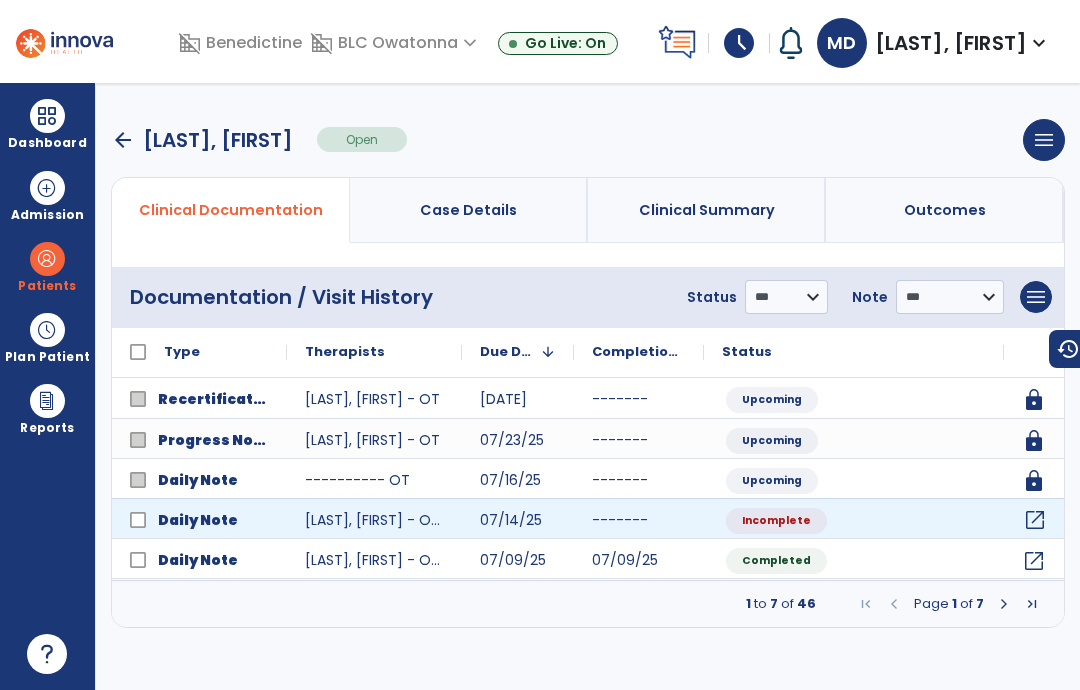 click on "open_in_new" 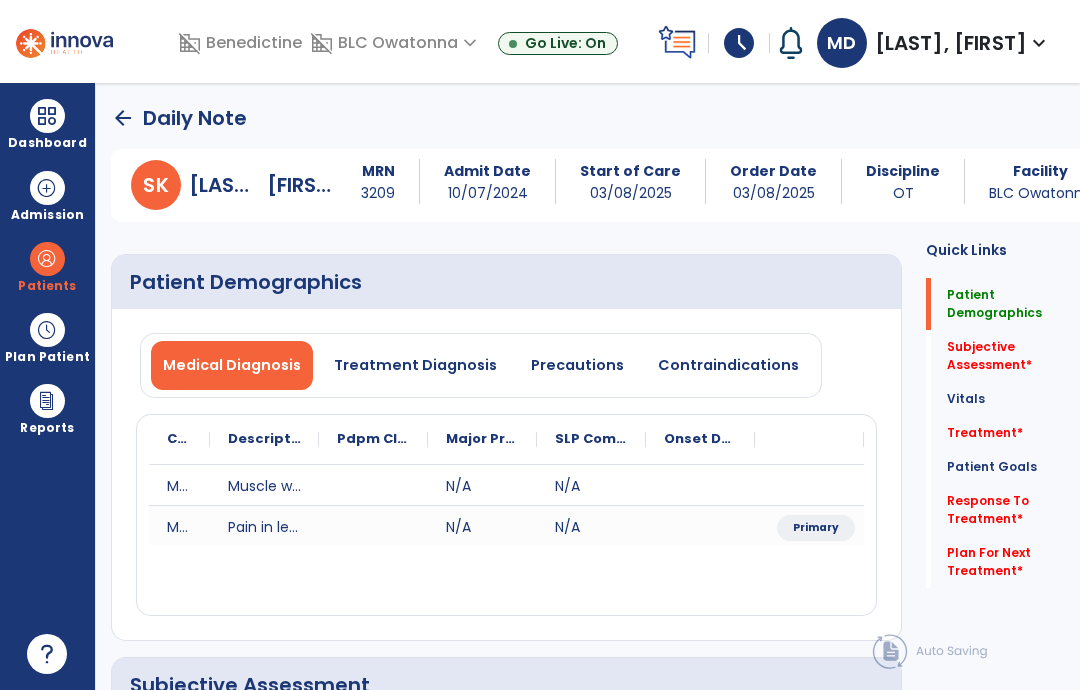 scroll, scrollTop: 0, scrollLeft: 0, axis: both 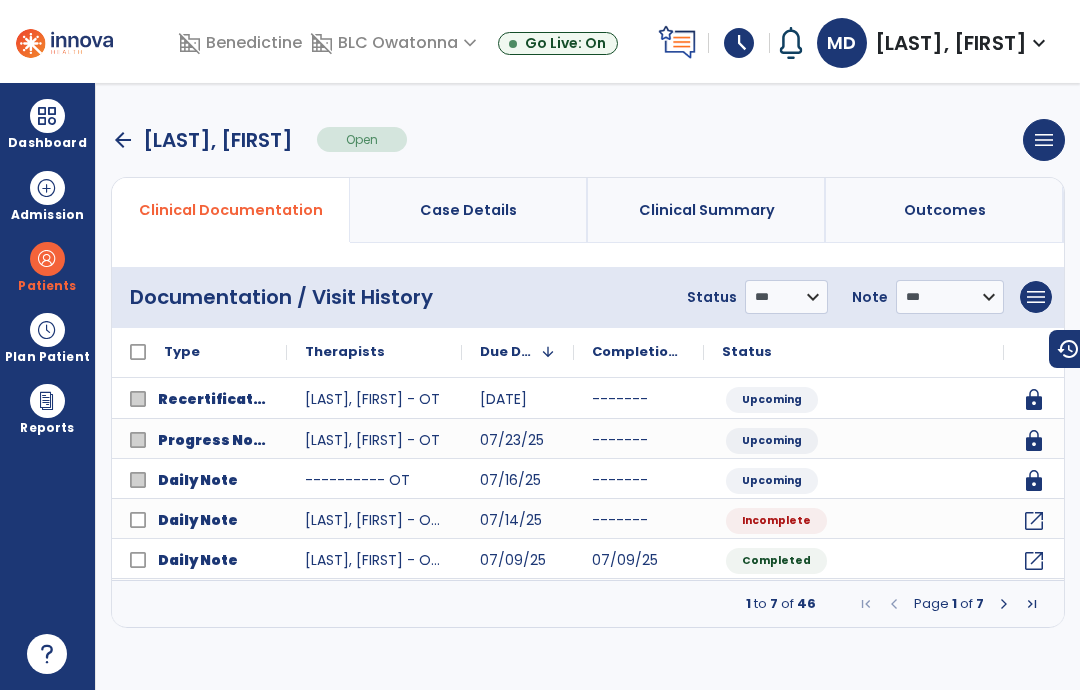 click on "Patients" at bounding box center (47, 266) 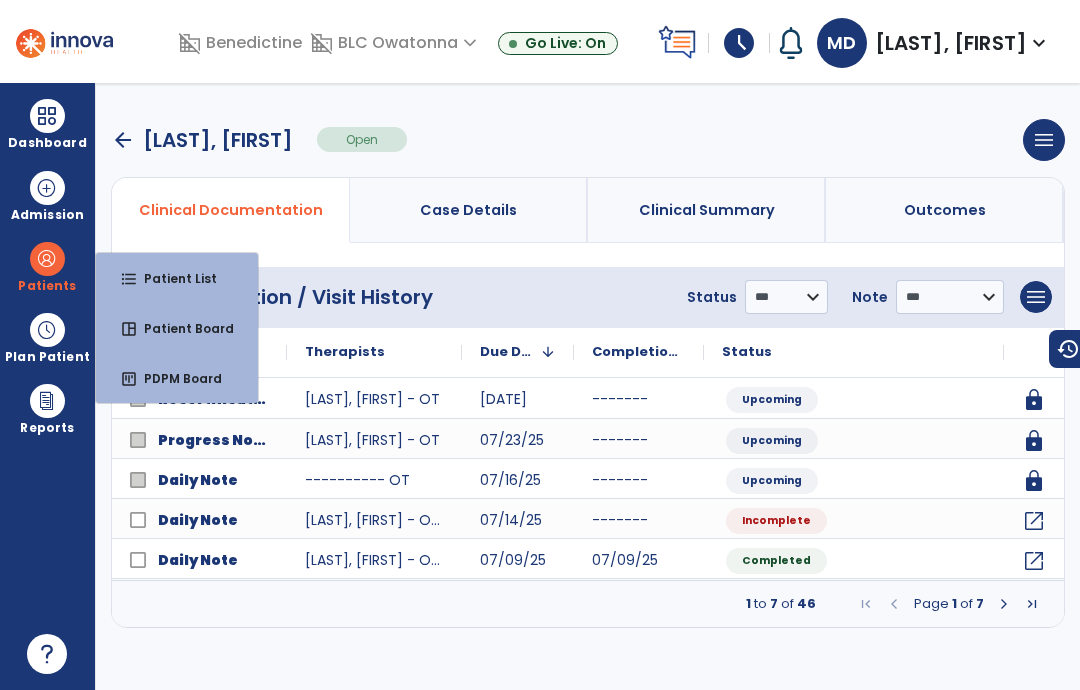 click on "Plan Patient" at bounding box center [47, 266] 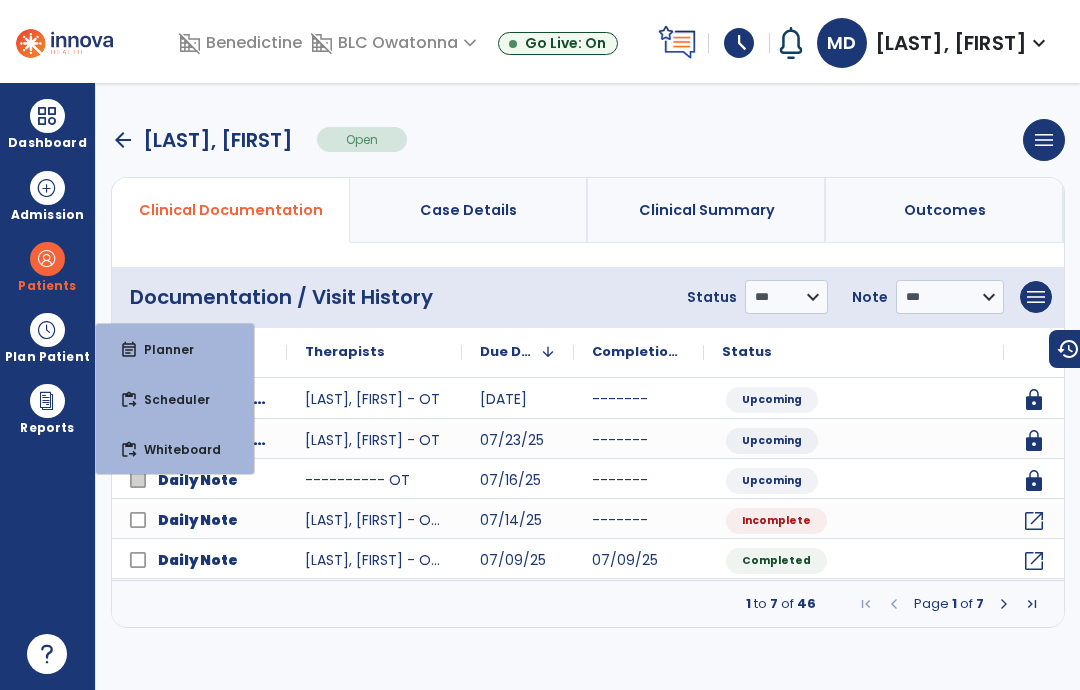 click on "Scheduler" at bounding box center [169, 399] 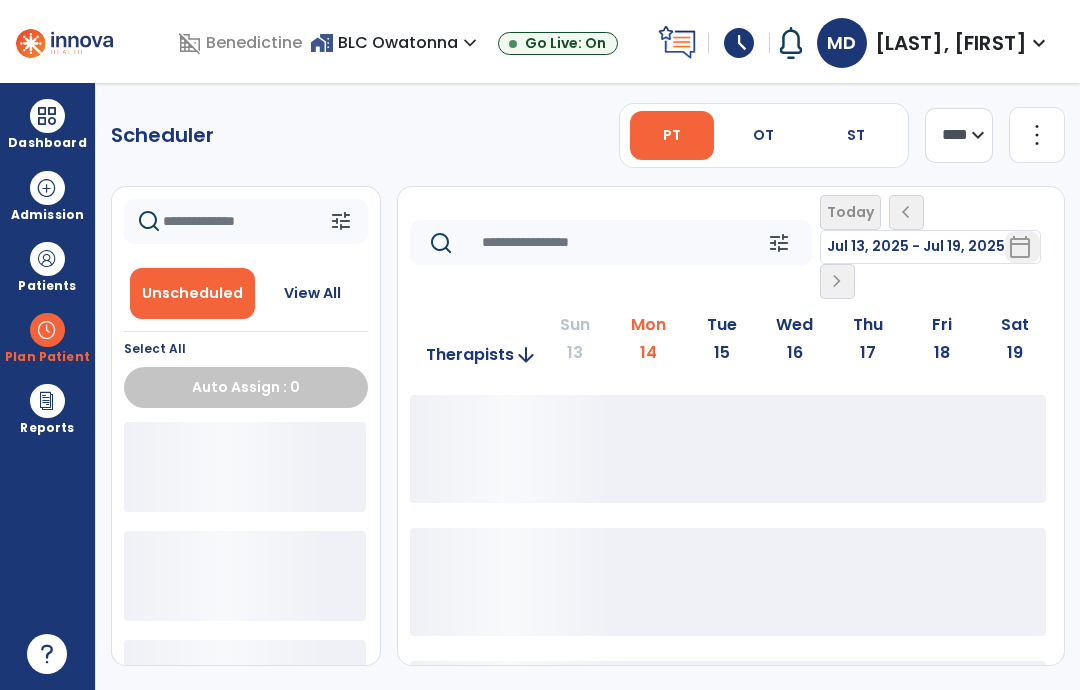 click on "OT" at bounding box center [763, 135] 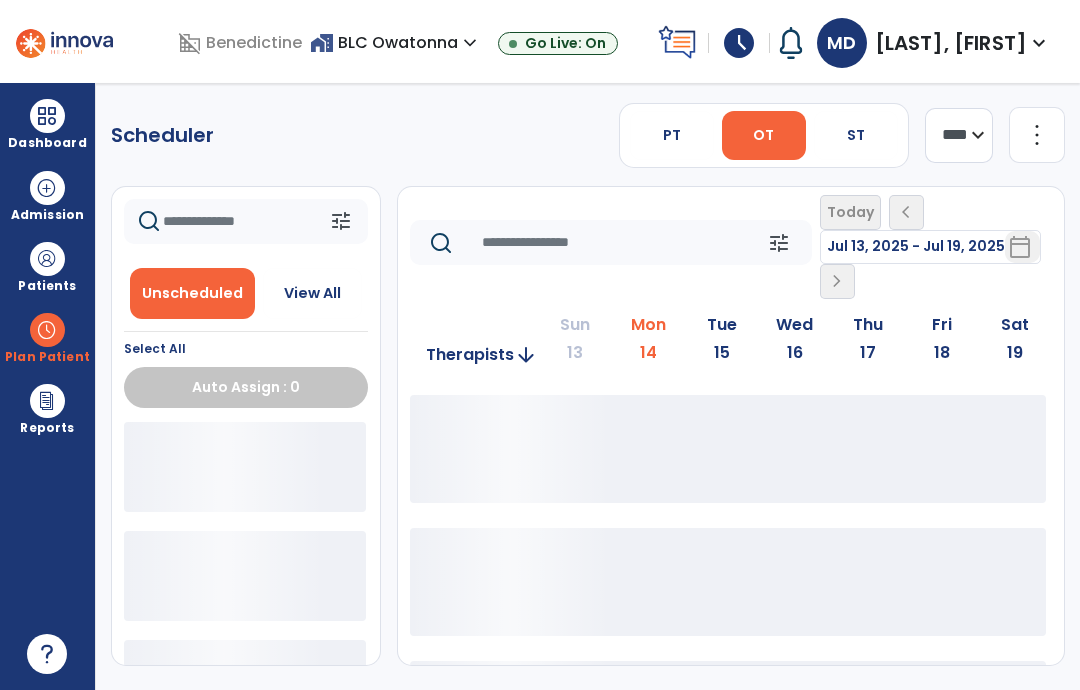 click on "OT" at bounding box center (763, 135) 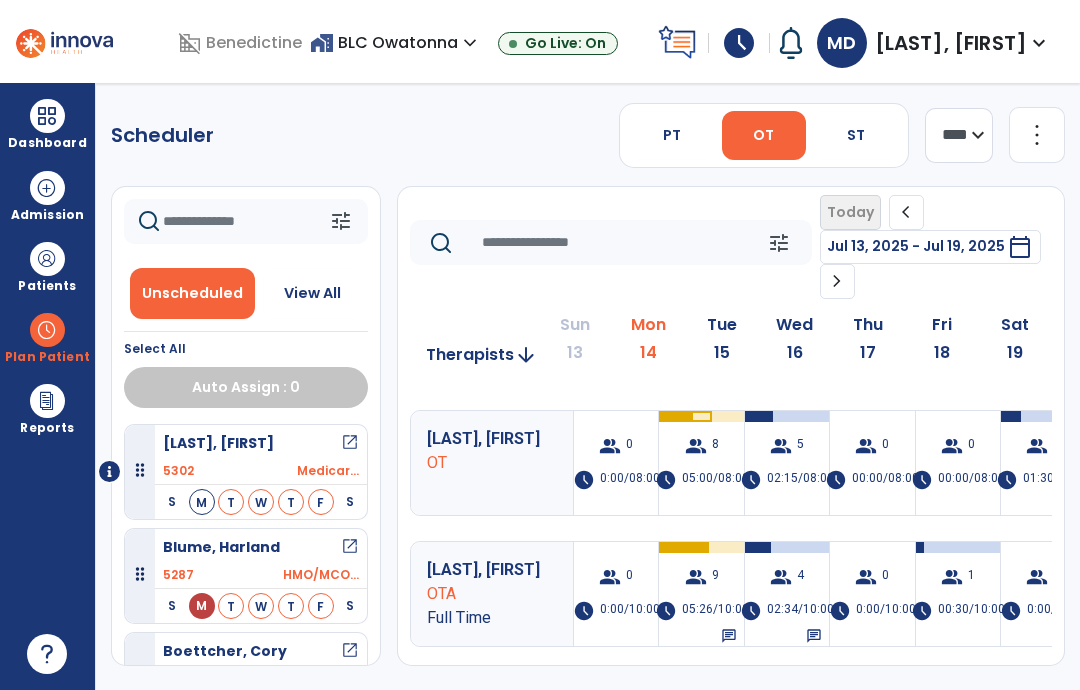 scroll, scrollTop: 117, scrollLeft: 0, axis: vertical 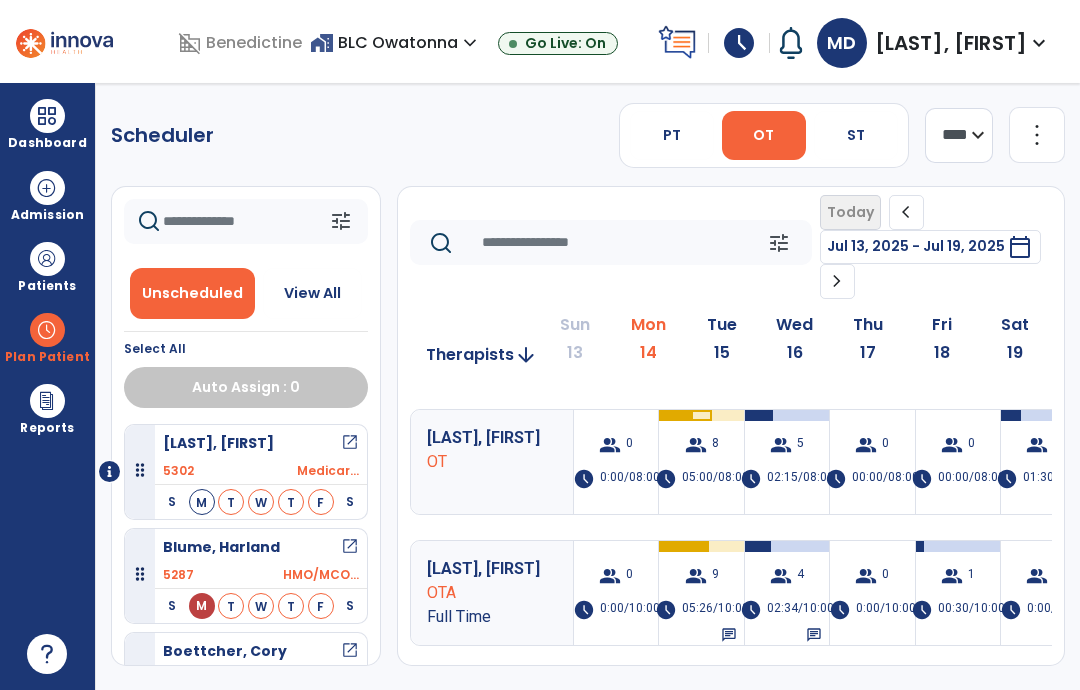click on "group" at bounding box center [696, 576] 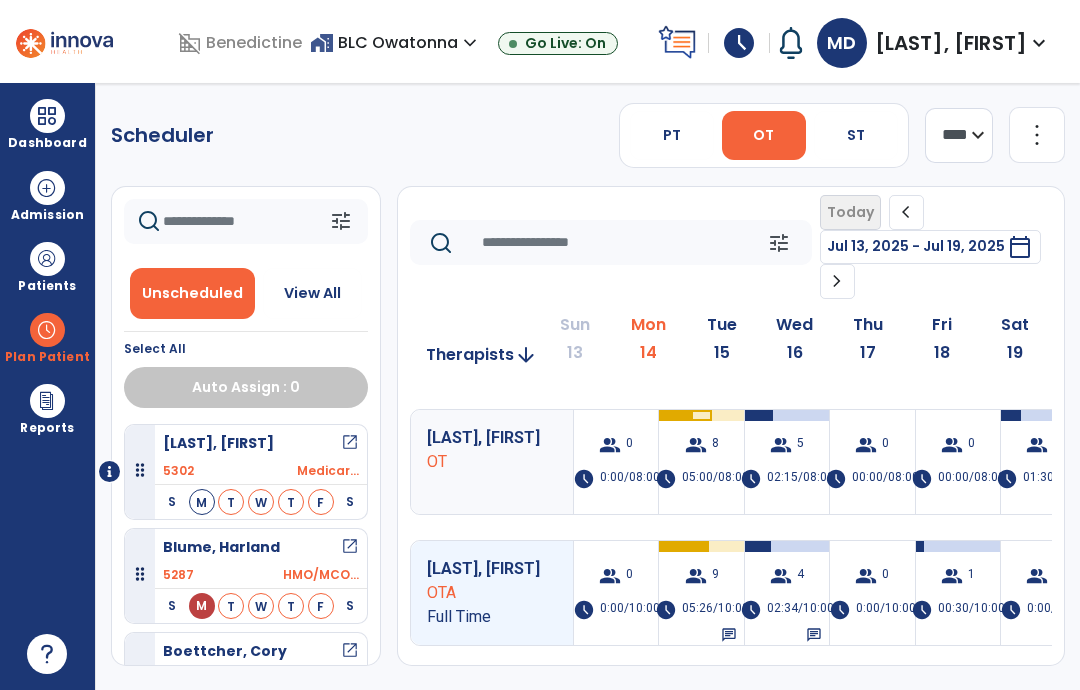 click on "group" at bounding box center [696, 576] 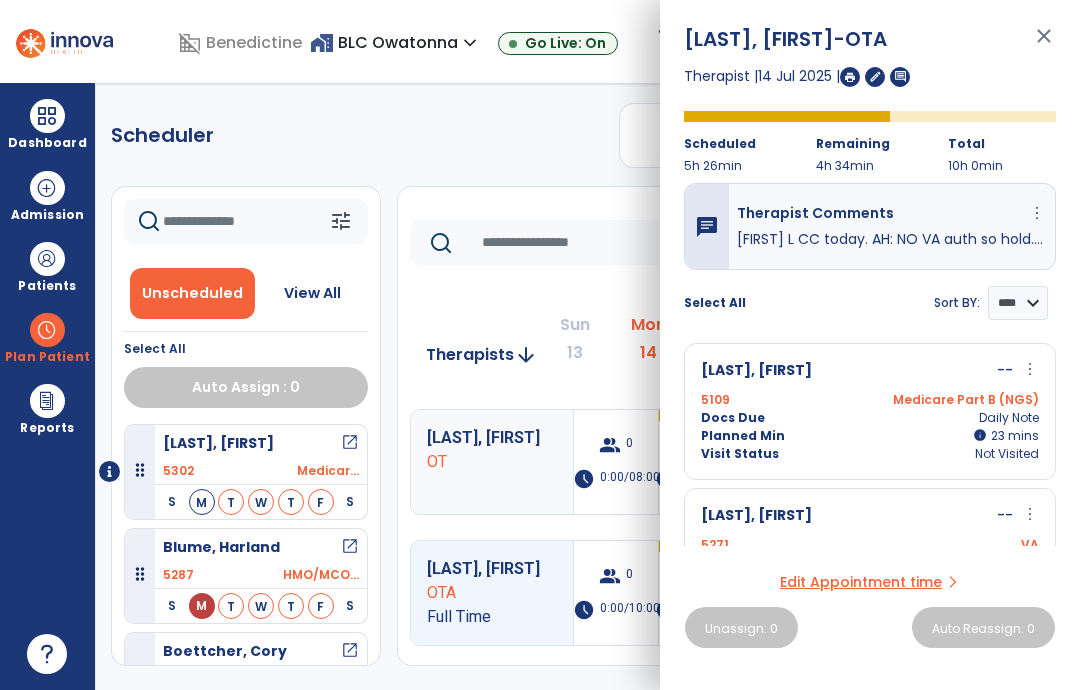 scroll, scrollTop: 1015, scrollLeft: 0, axis: vertical 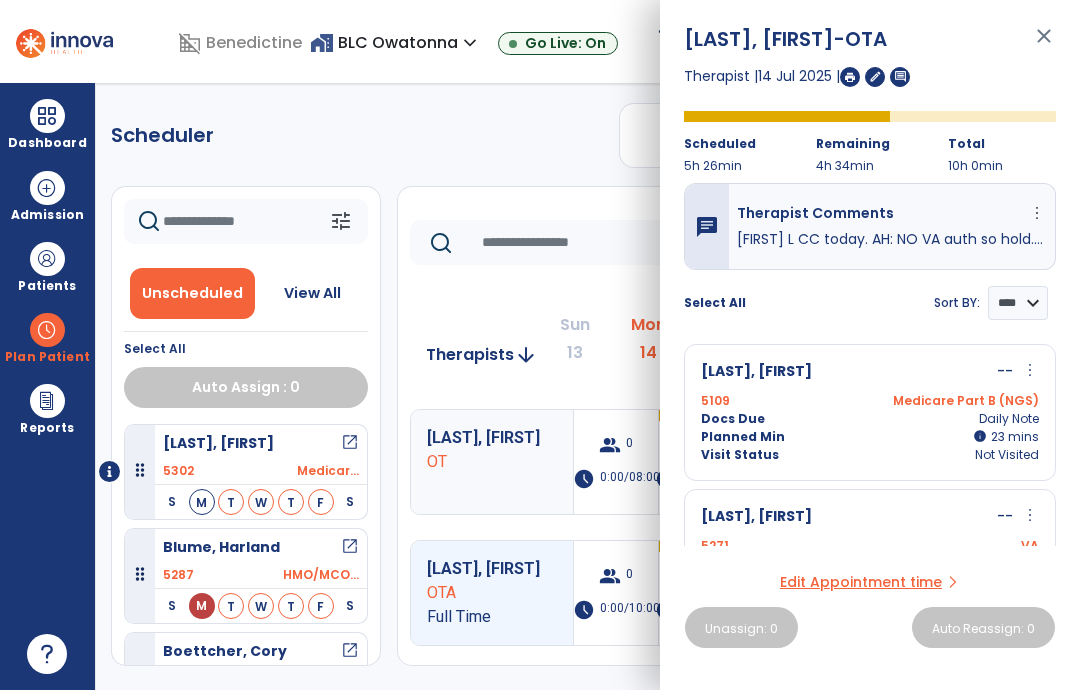 click on "close" at bounding box center (1044, 45) 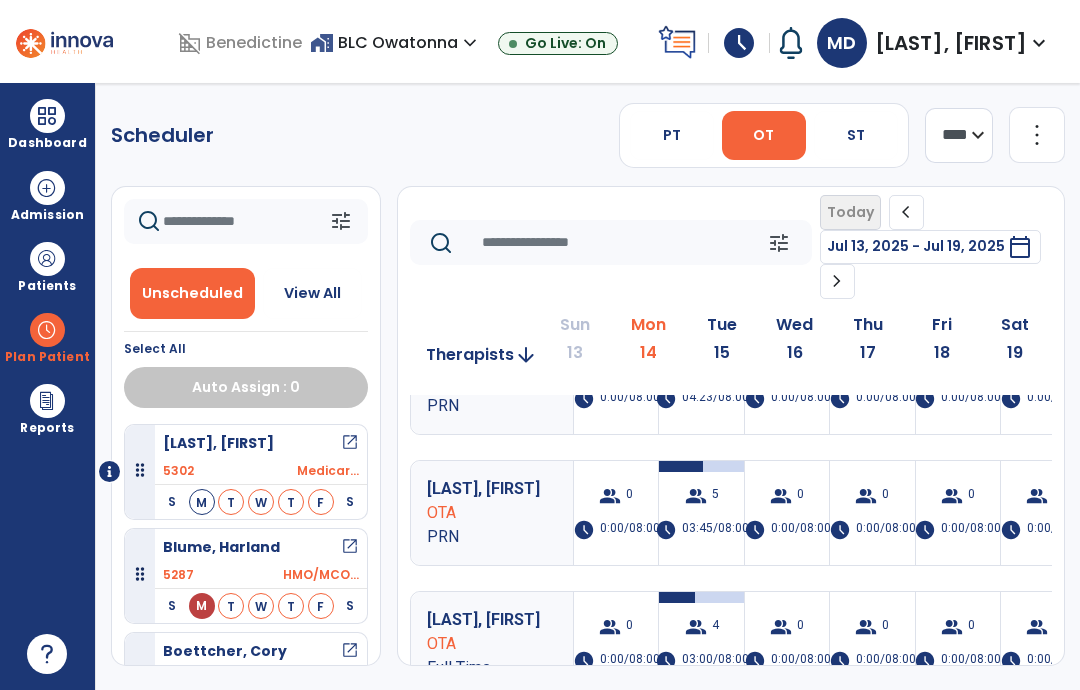 scroll, scrollTop: 459, scrollLeft: 0, axis: vertical 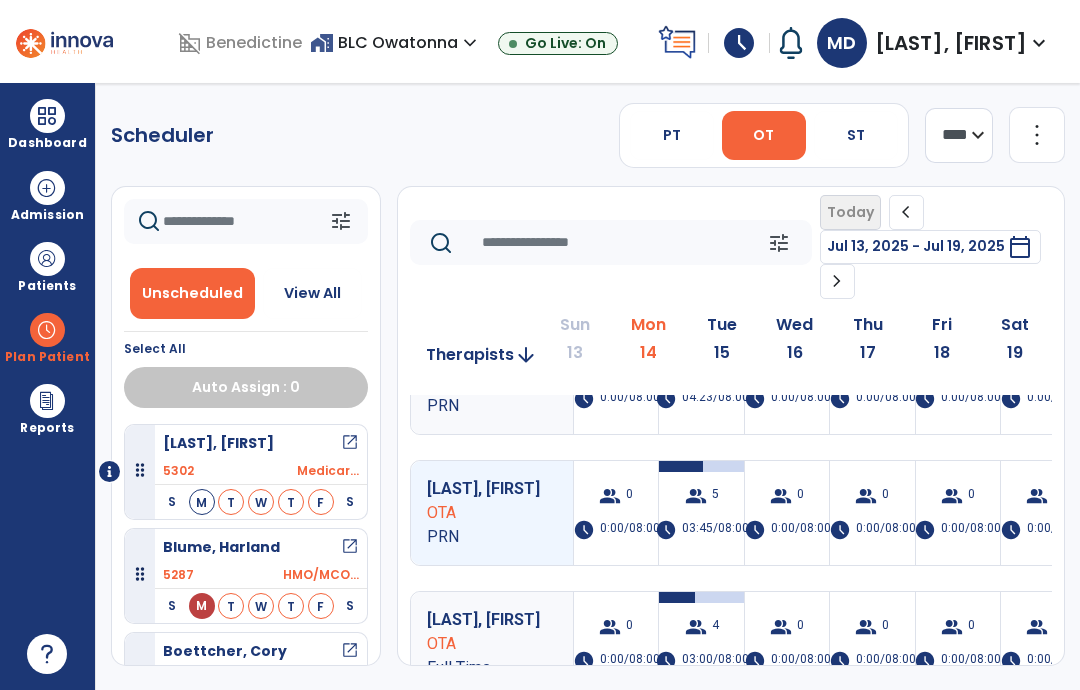 click on "5" at bounding box center (715, 496) 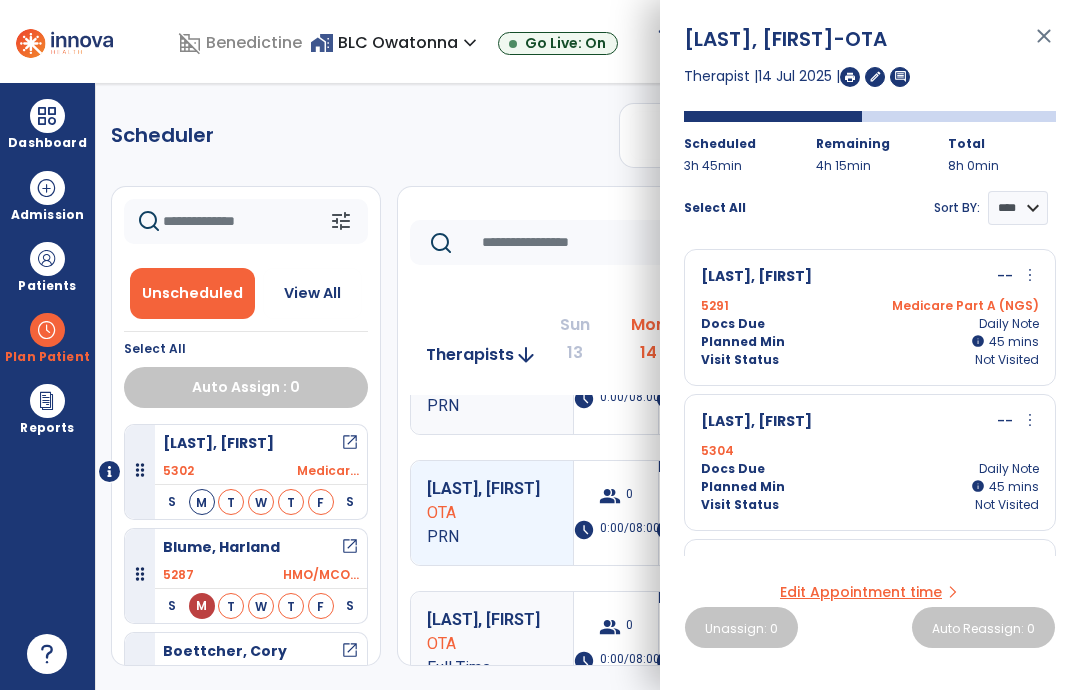 click on "close" at bounding box center [1044, 45] 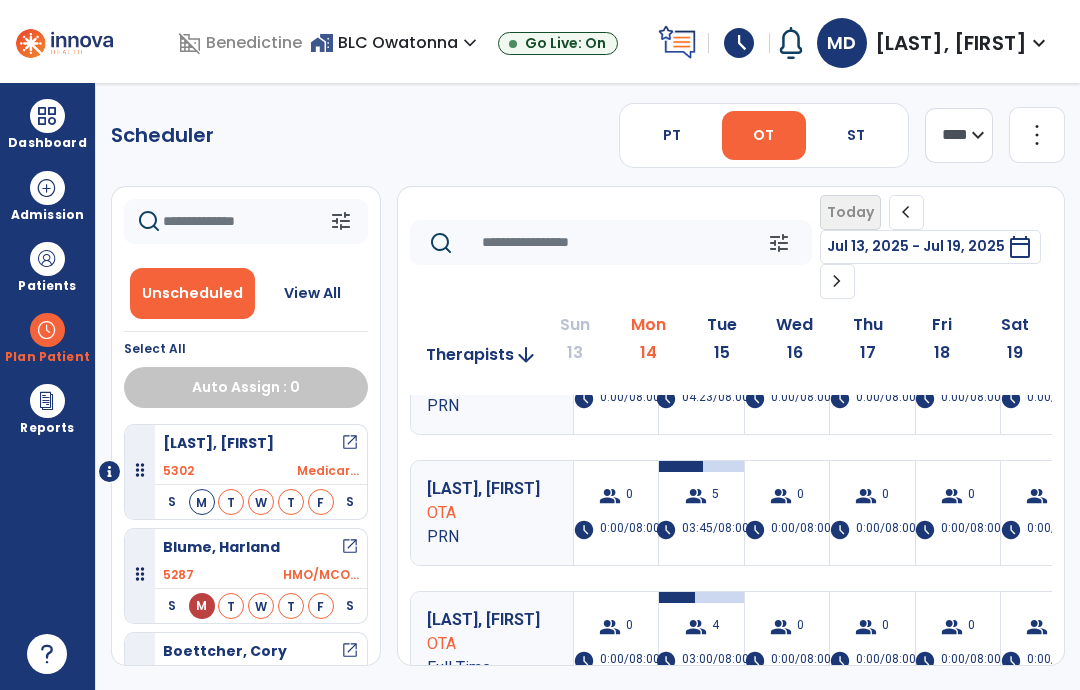 click on "Dashboard" at bounding box center (47, 124) 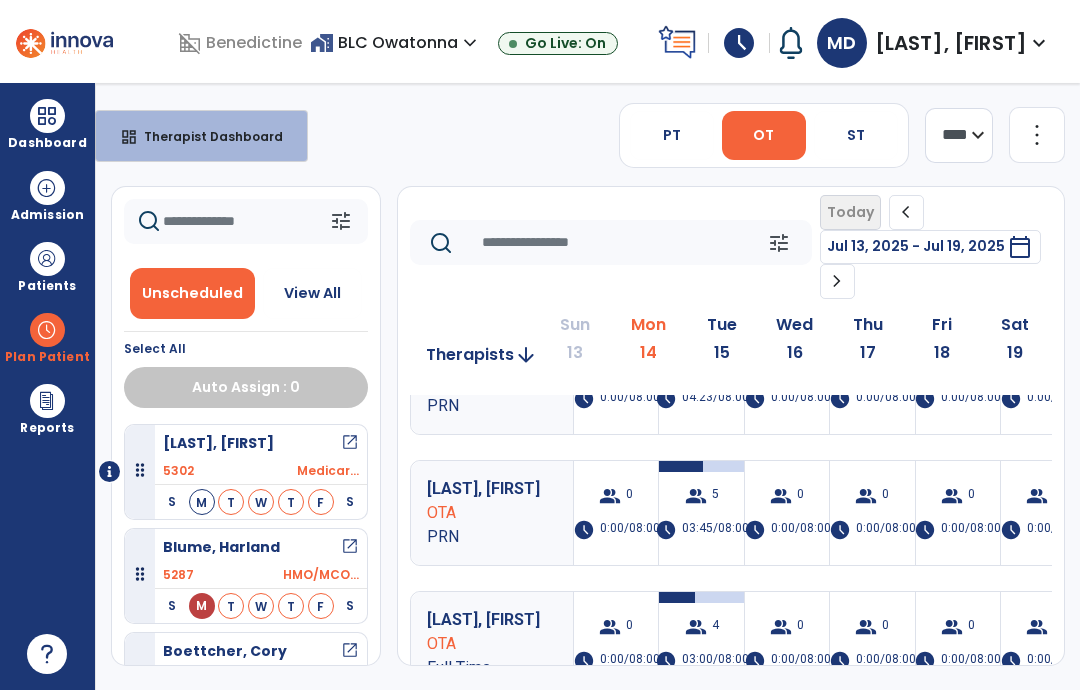 click on "Therapist Dashboard" at bounding box center [205, 136] 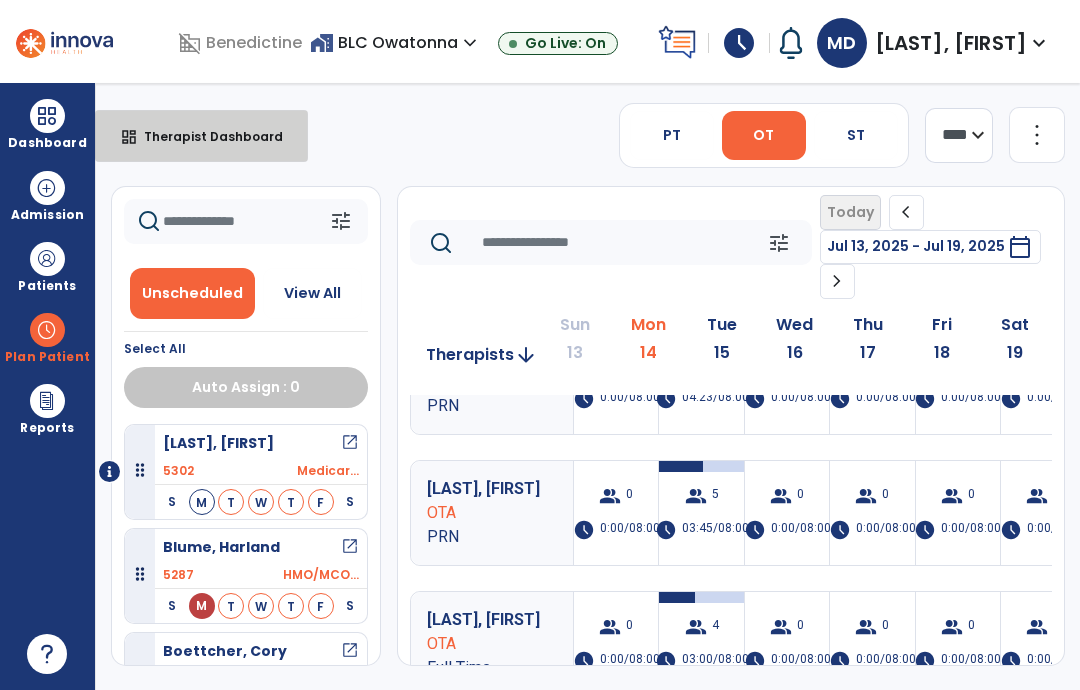 select on "****" 